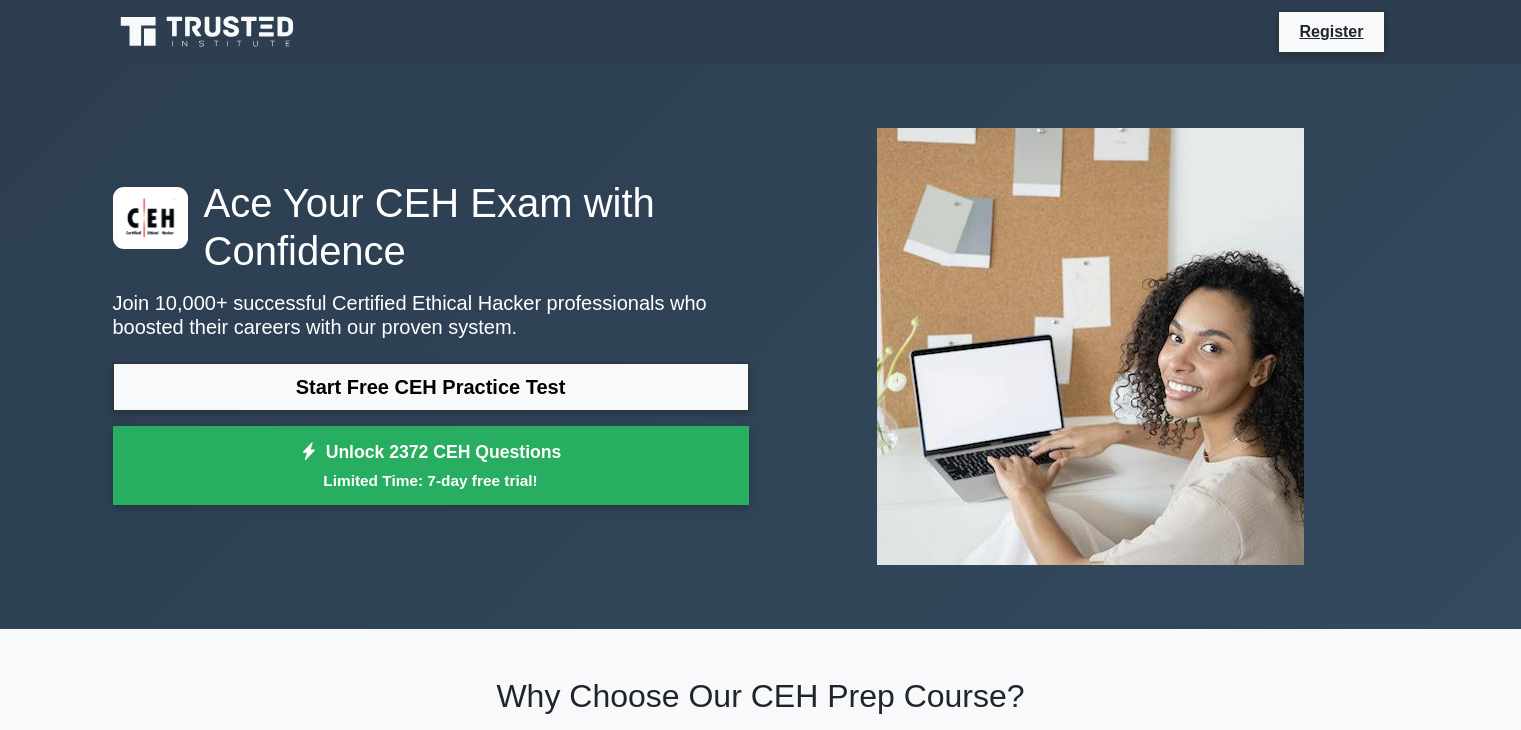 scroll, scrollTop: 0, scrollLeft: 0, axis: both 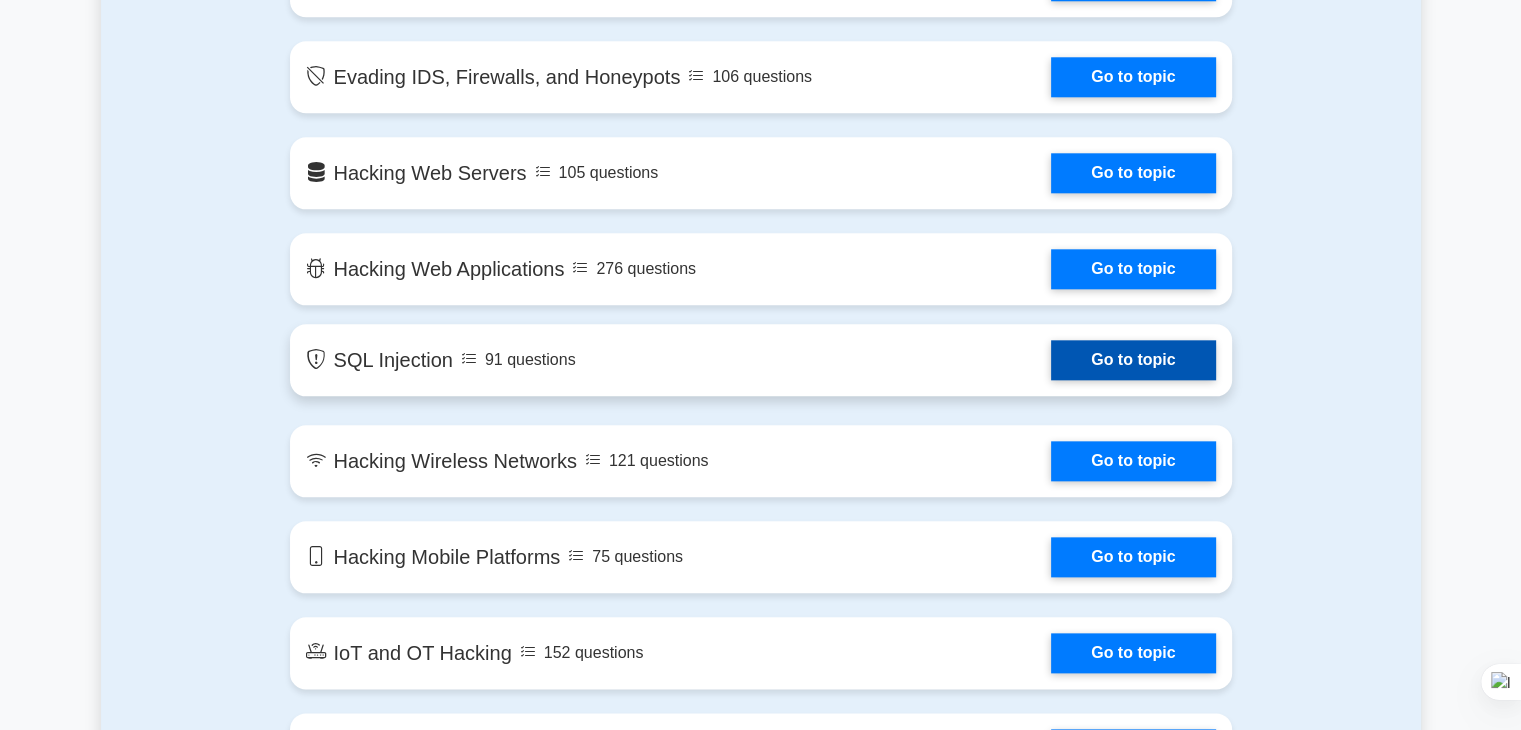 click on "Go to topic" at bounding box center (1133, 360) 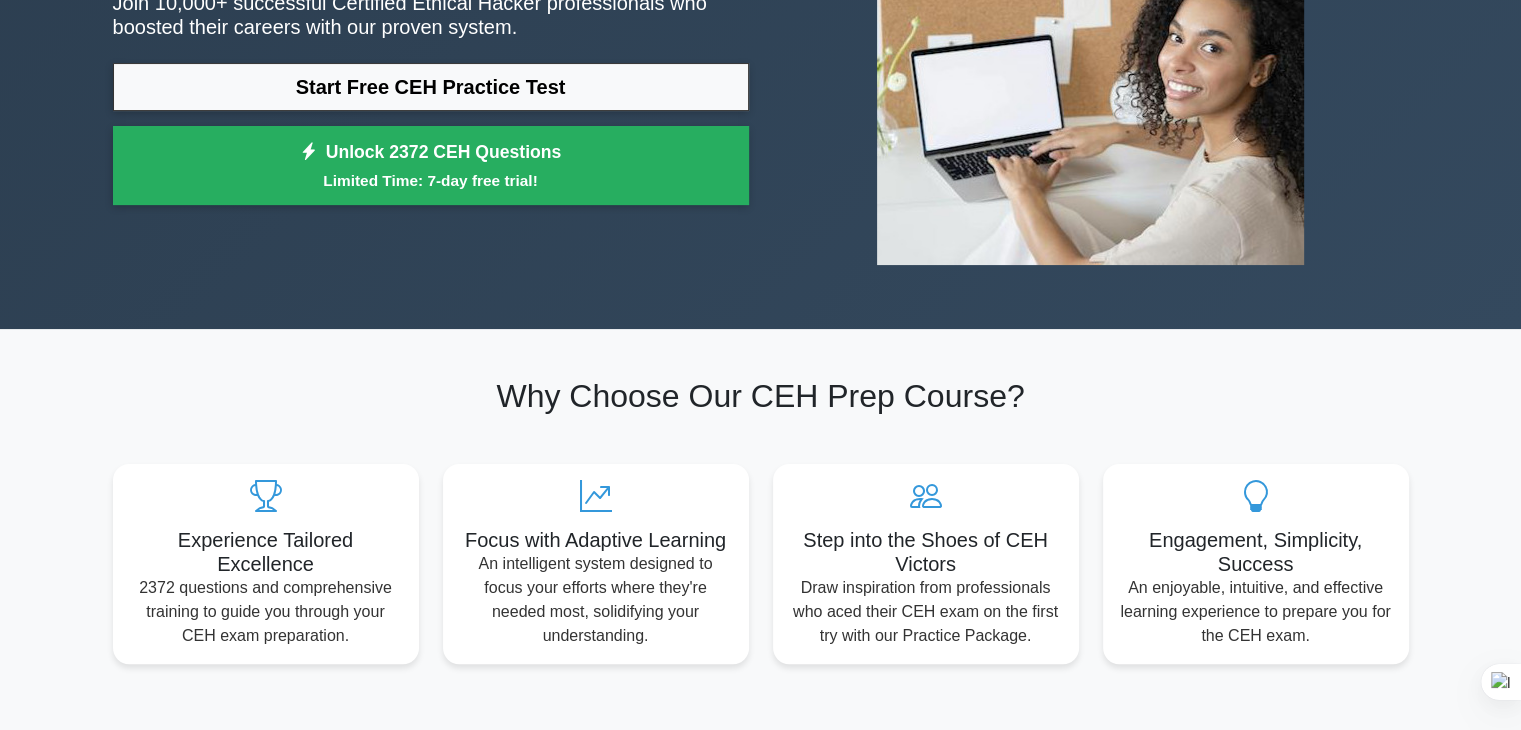 scroll, scrollTop: 0, scrollLeft: 0, axis: both 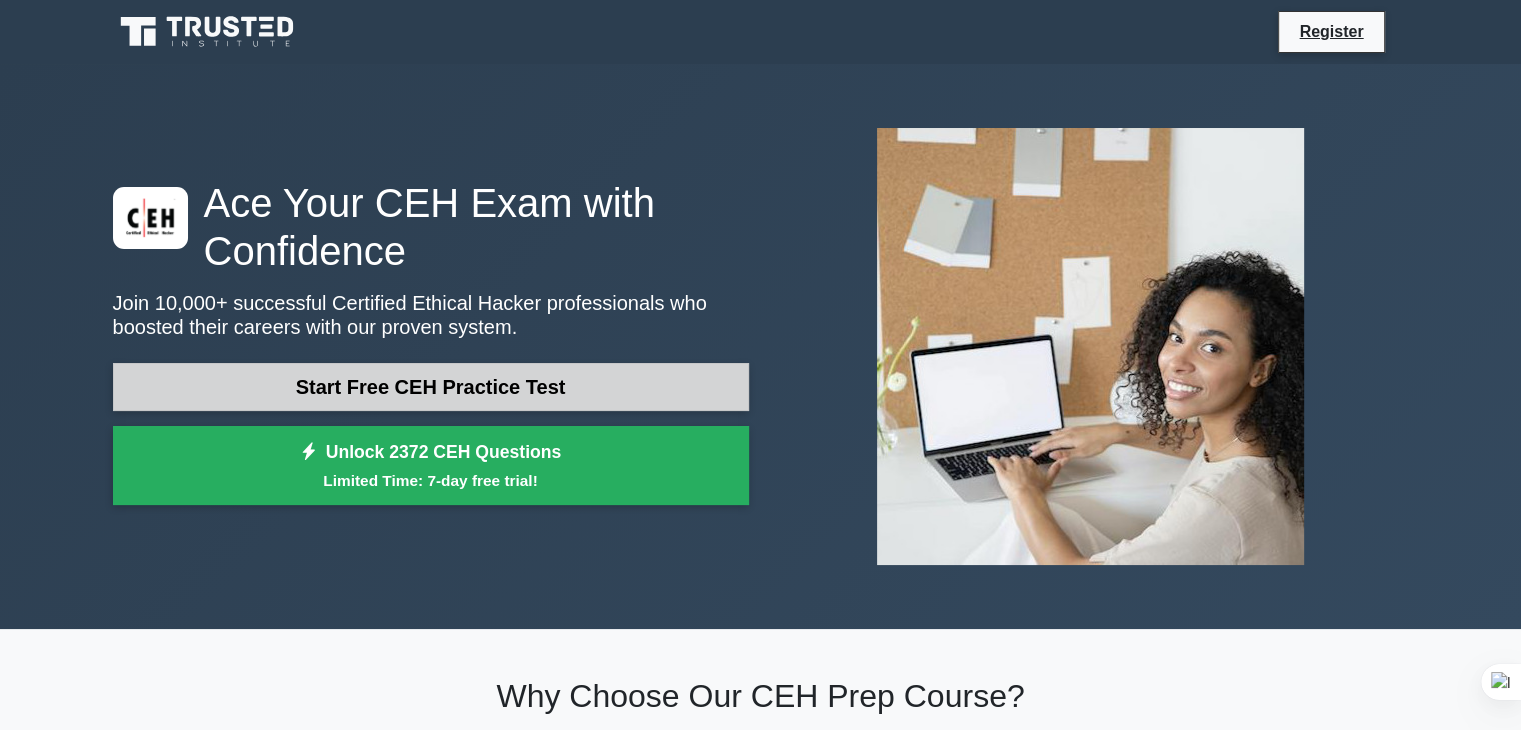 click on "Start Free CEH Practice Test" at bounding box center (431, 387) 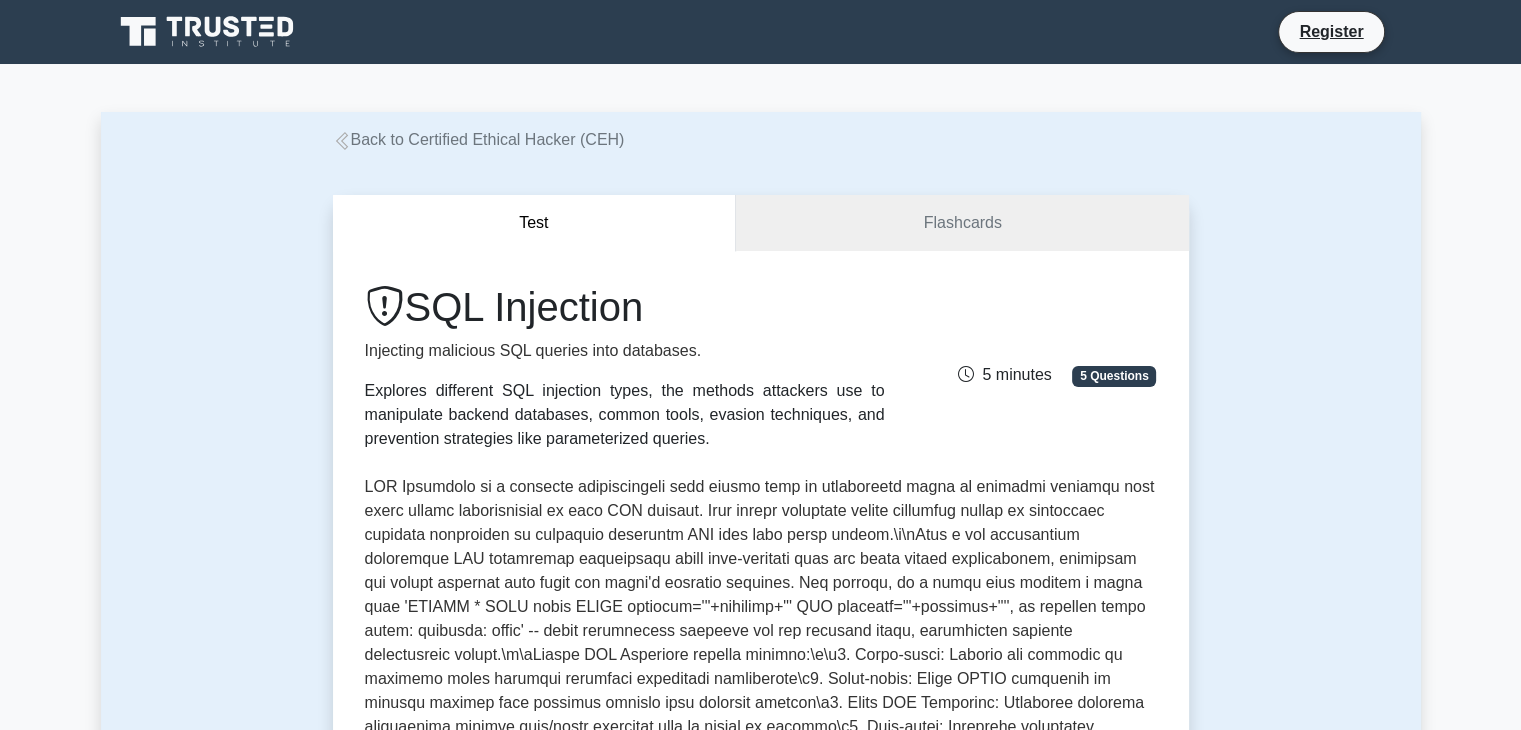 scroll, scrollTop: 300, scrollLeft: 0, axis: vertical 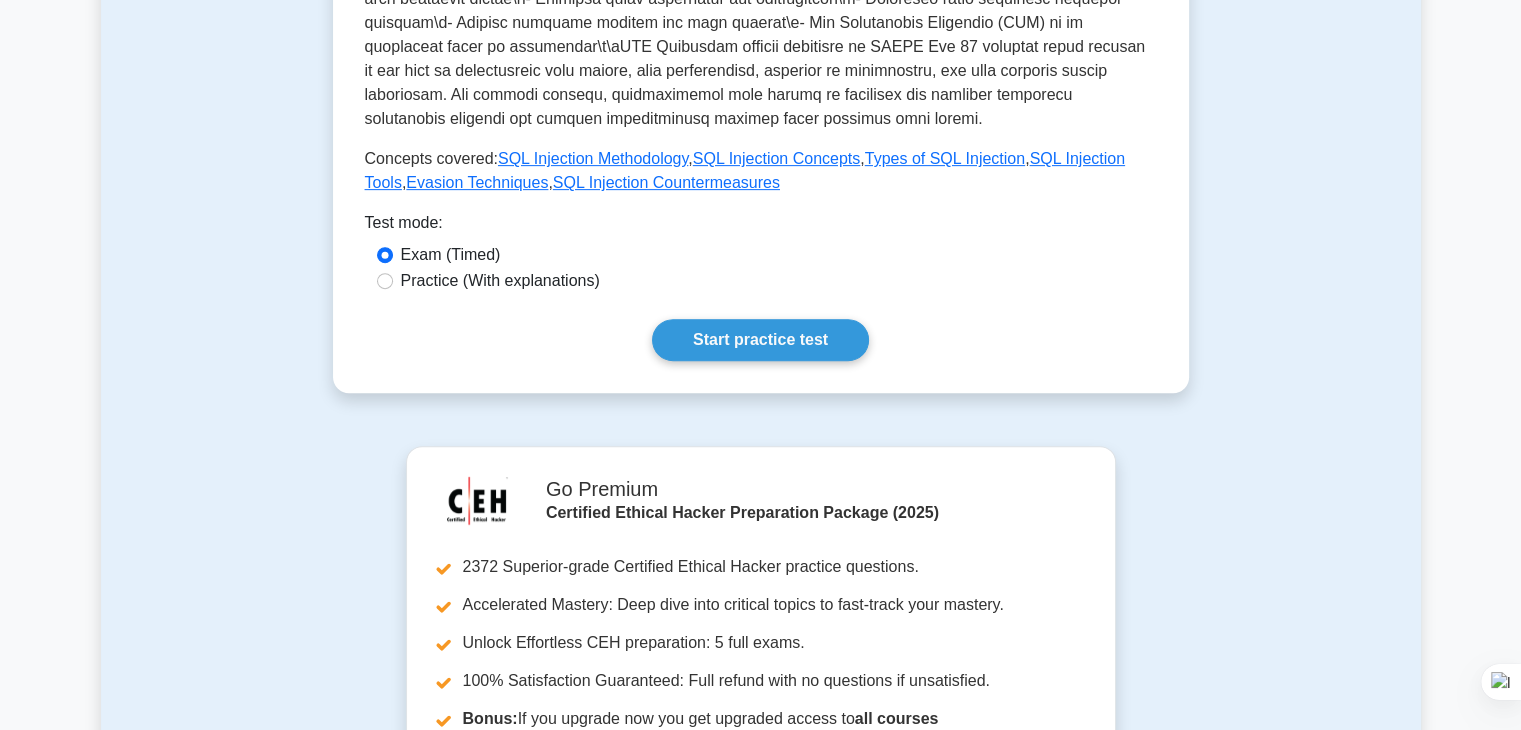 click on "Practice (With explanations)" at bounding box center [761, 281] 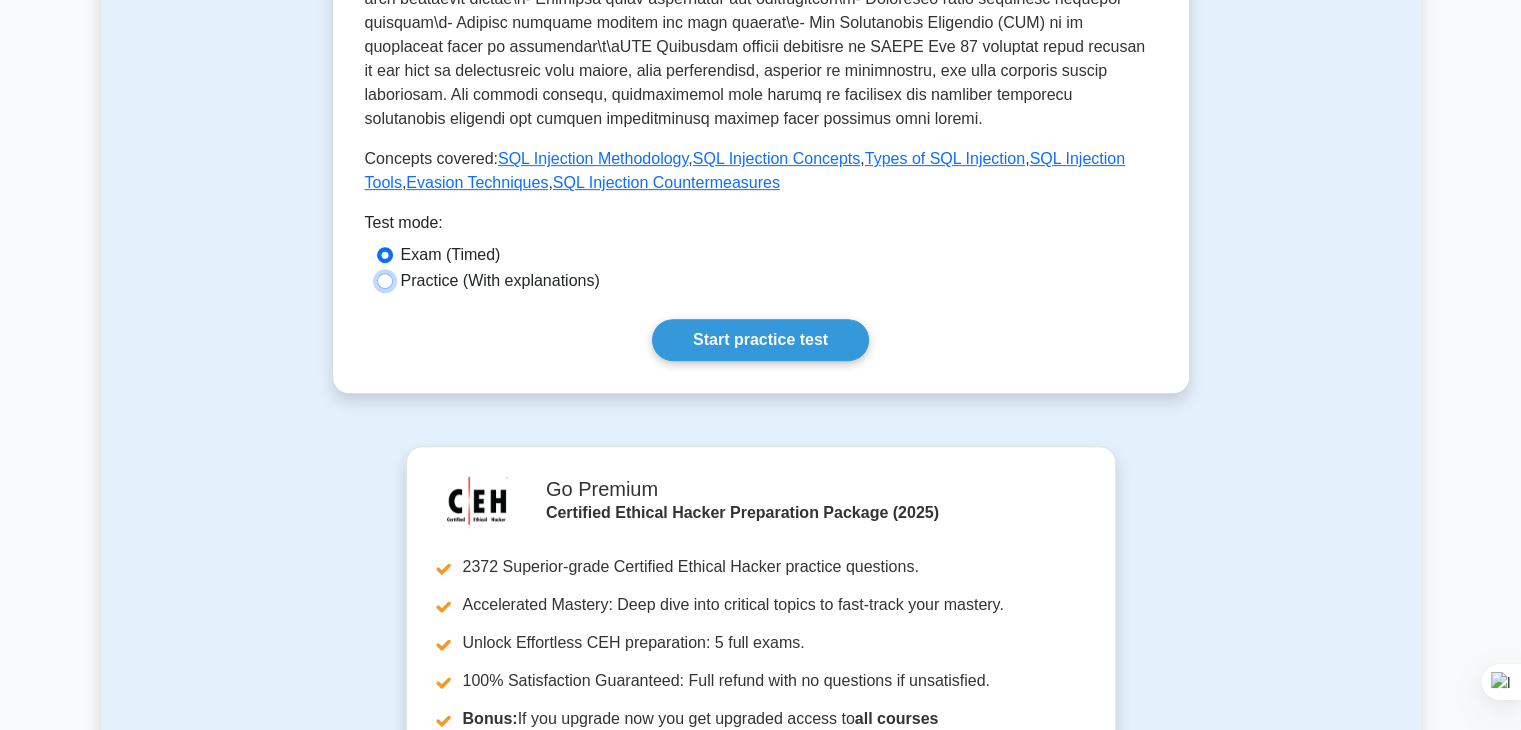 click on "Practice (With explanations)" at bounding box center [385, 281] 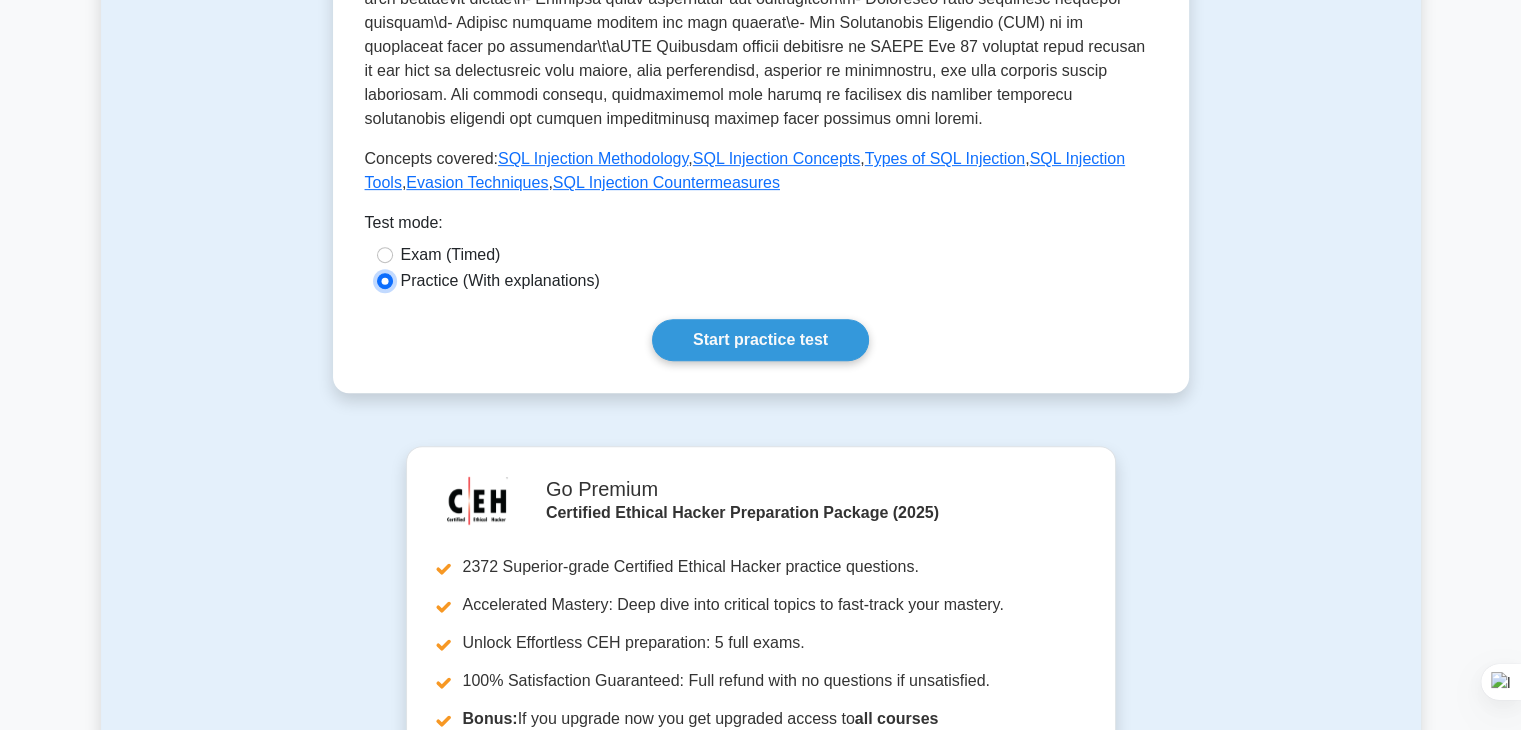 click on "Practice (With explanations)" at bounding box center (385, 281) 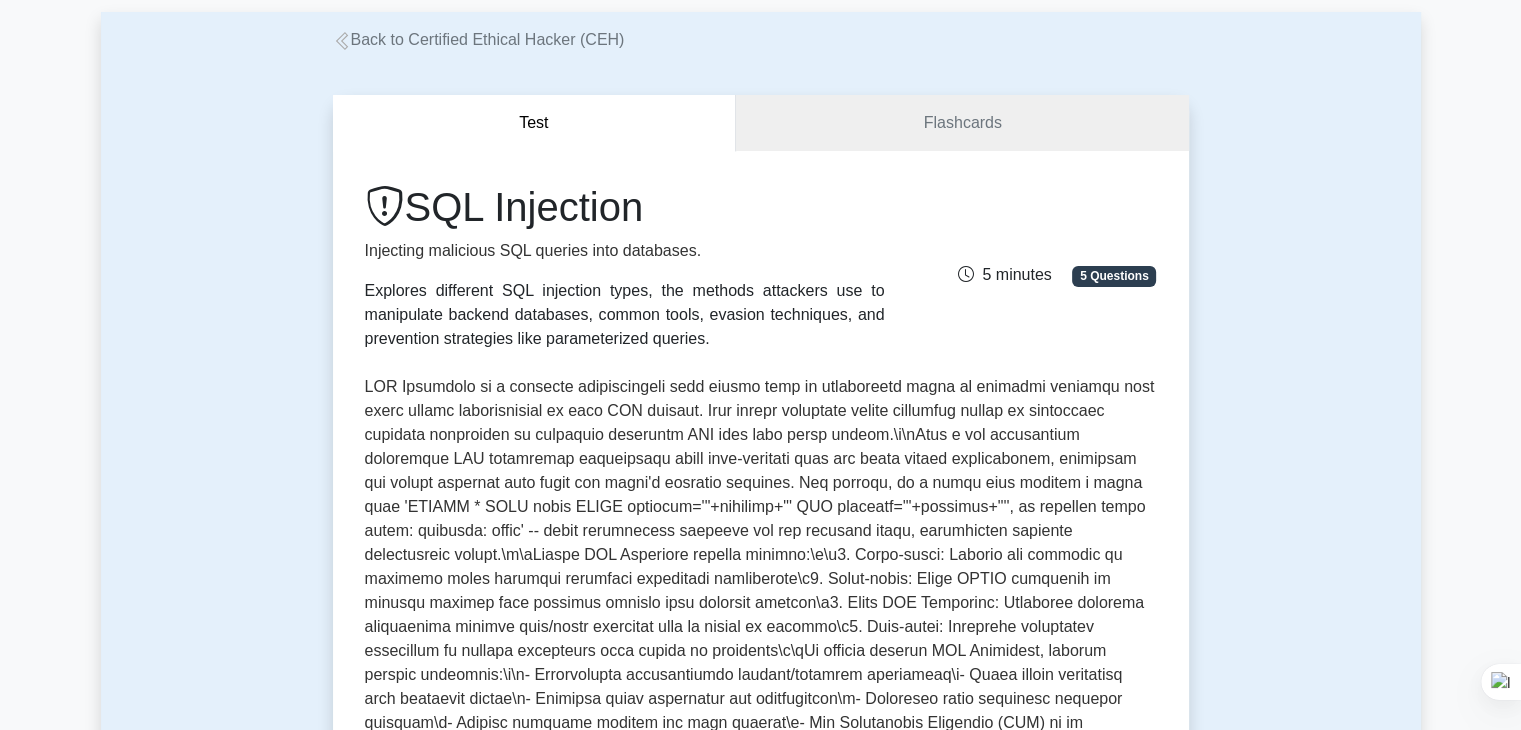 scroll, scrollTop: 0, scrollLeft: 0, axis: both 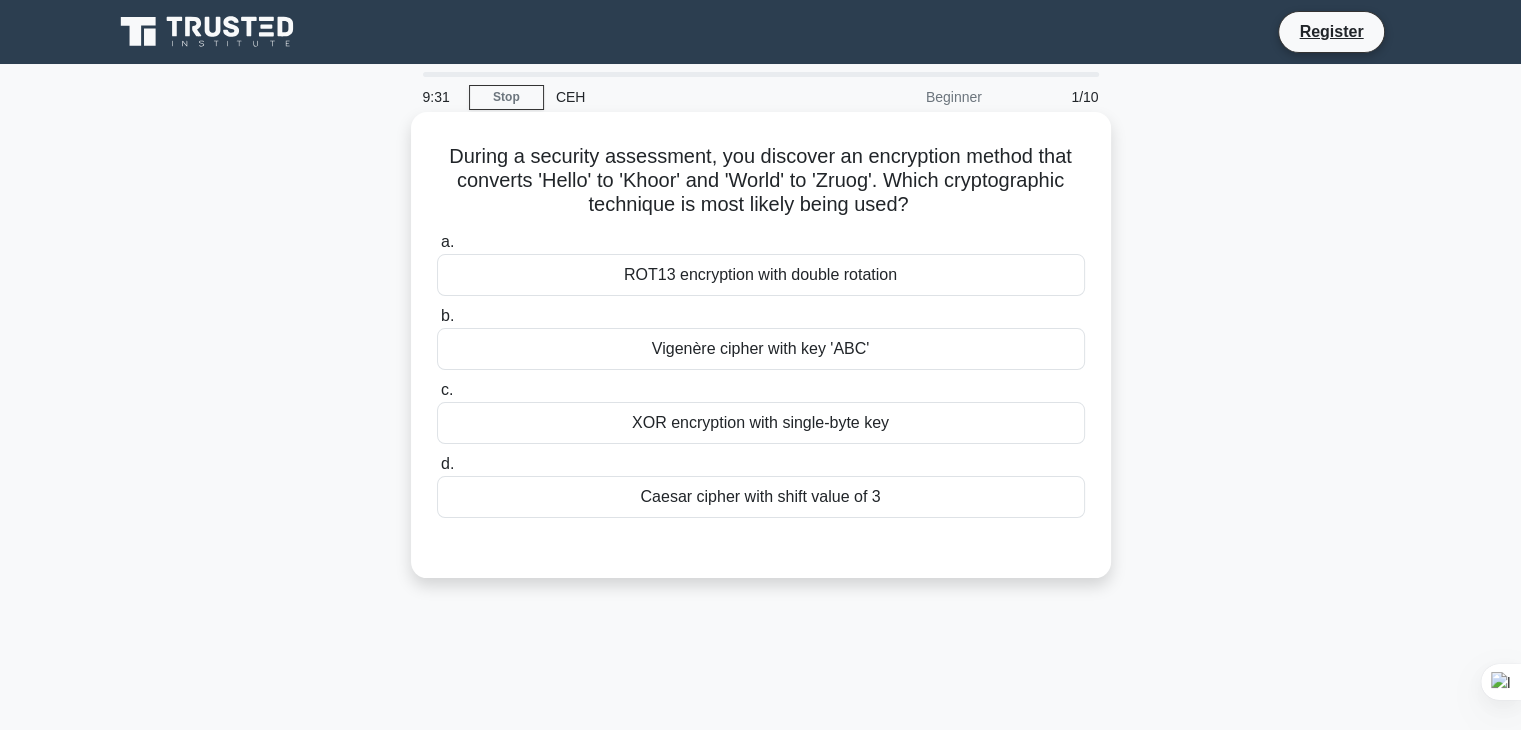 click on "Caesar cipher with shift value of 3" at bounding box center [761, 497] 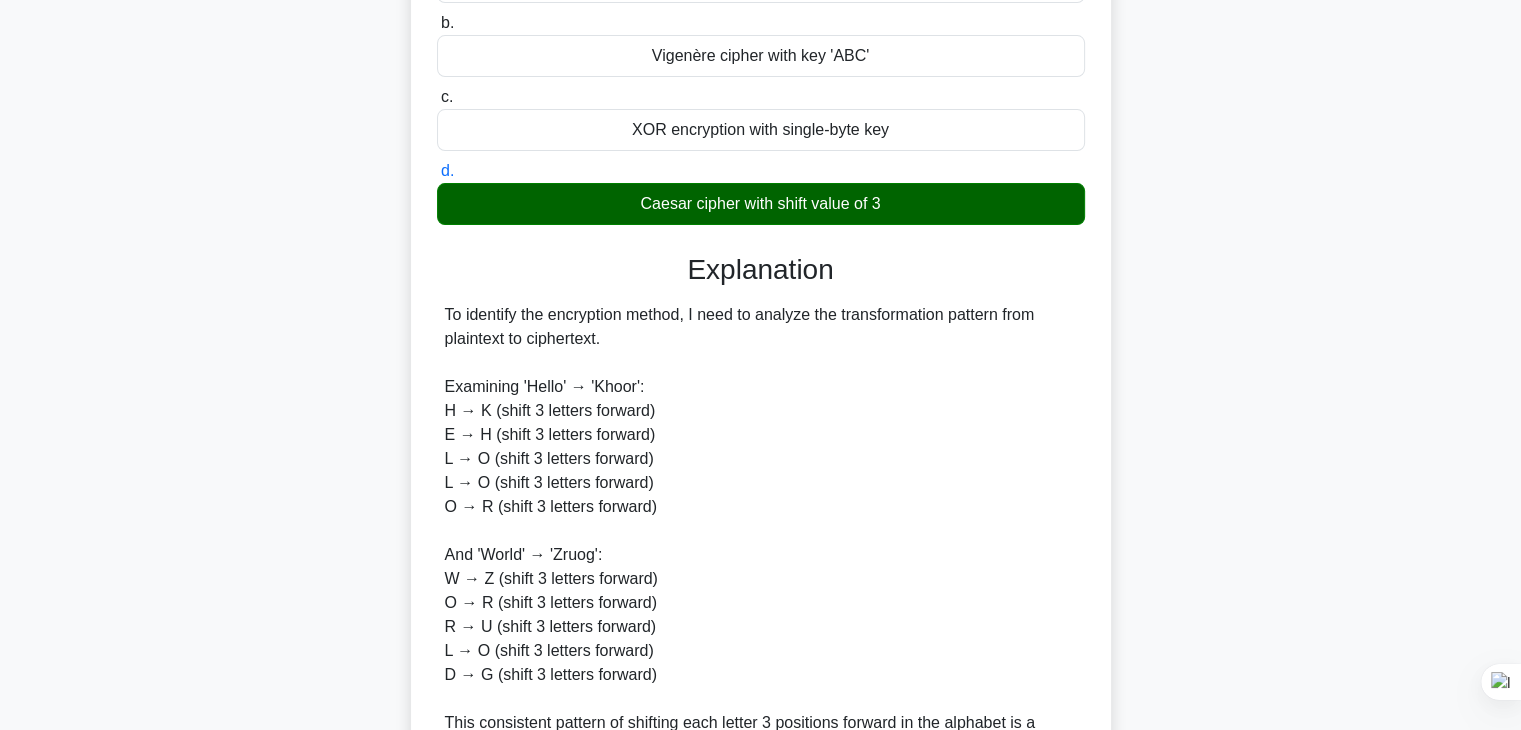 scroll, scrollTop: 0, scrollLeft: 0, axis: both 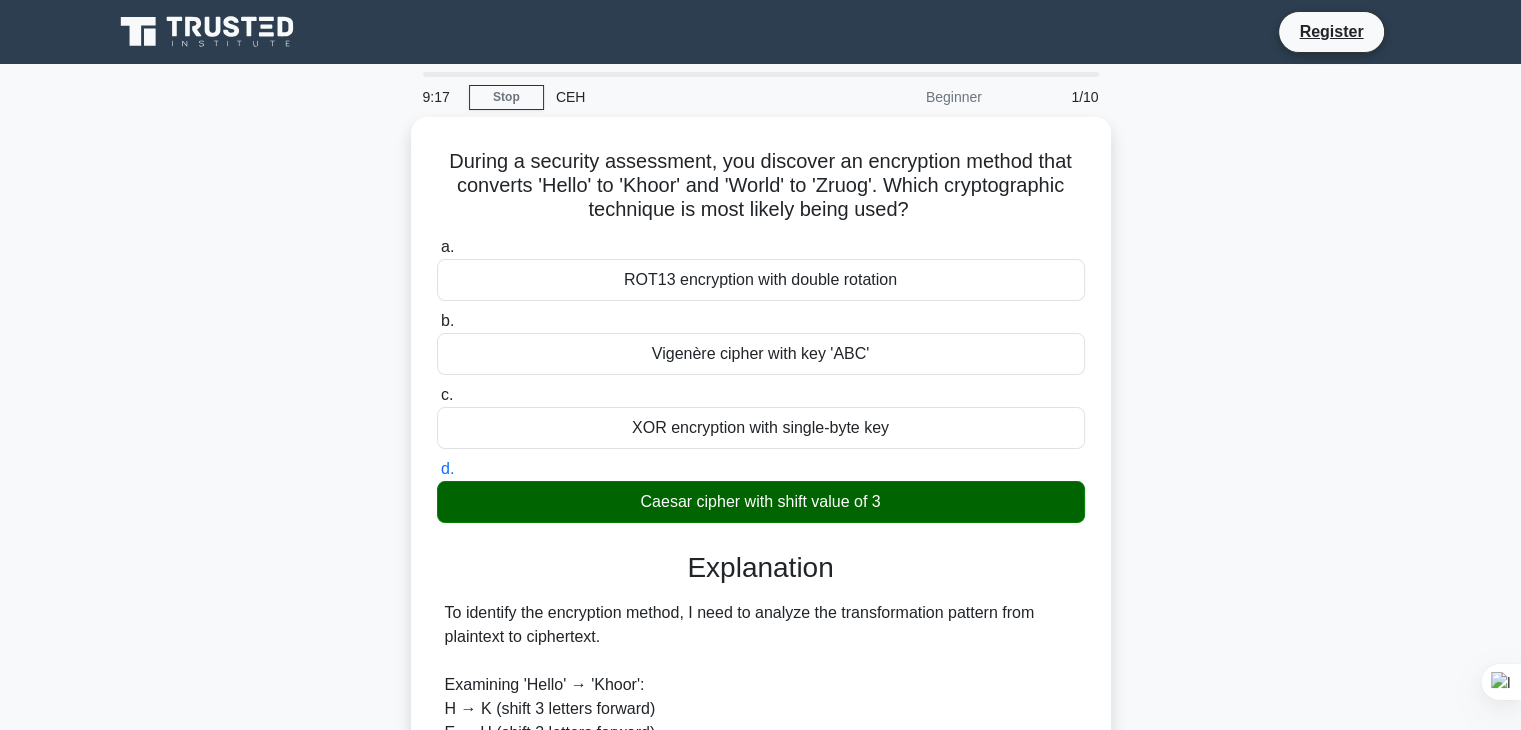 click on "During a security assessment, you discover an encryption method that converts 'Hello' to 'Khoor' and 'World' to 'Zruog'. Which cryptographic technique is most likely being used?
.spinner_0XTQ{transform-origin:center;animation:spinner_y6GP .75s linear infinite}@keyframes spinner_y6GP{100%{transform:rotate(360deg)}}
a.
ROT13 encryption with double rotation
b. c. d." at bounding box center (761, 778) 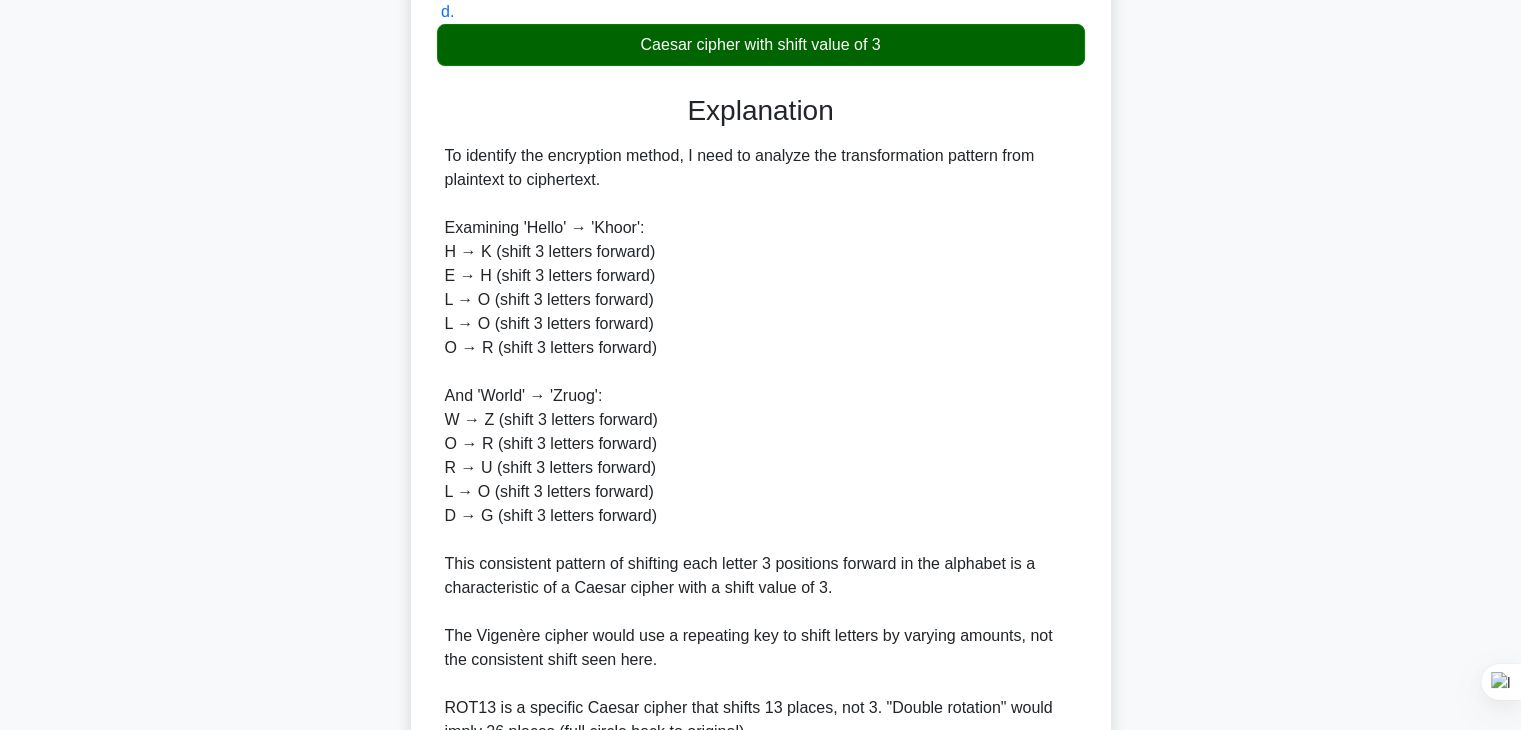 scroll, scrollTop: 700, scrollLeft: 0, axis: vertical 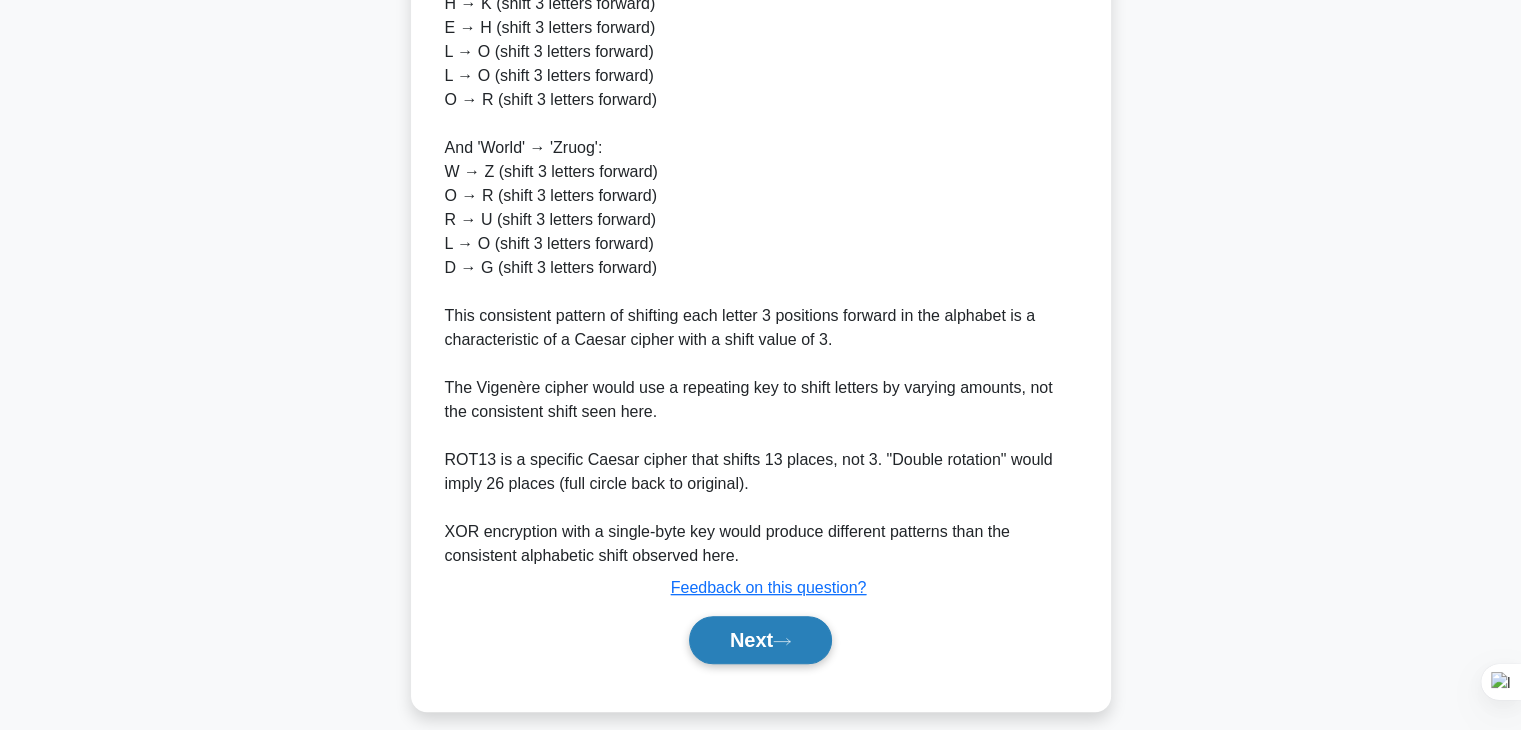 click on "Next" at bounding box center [760, 640] 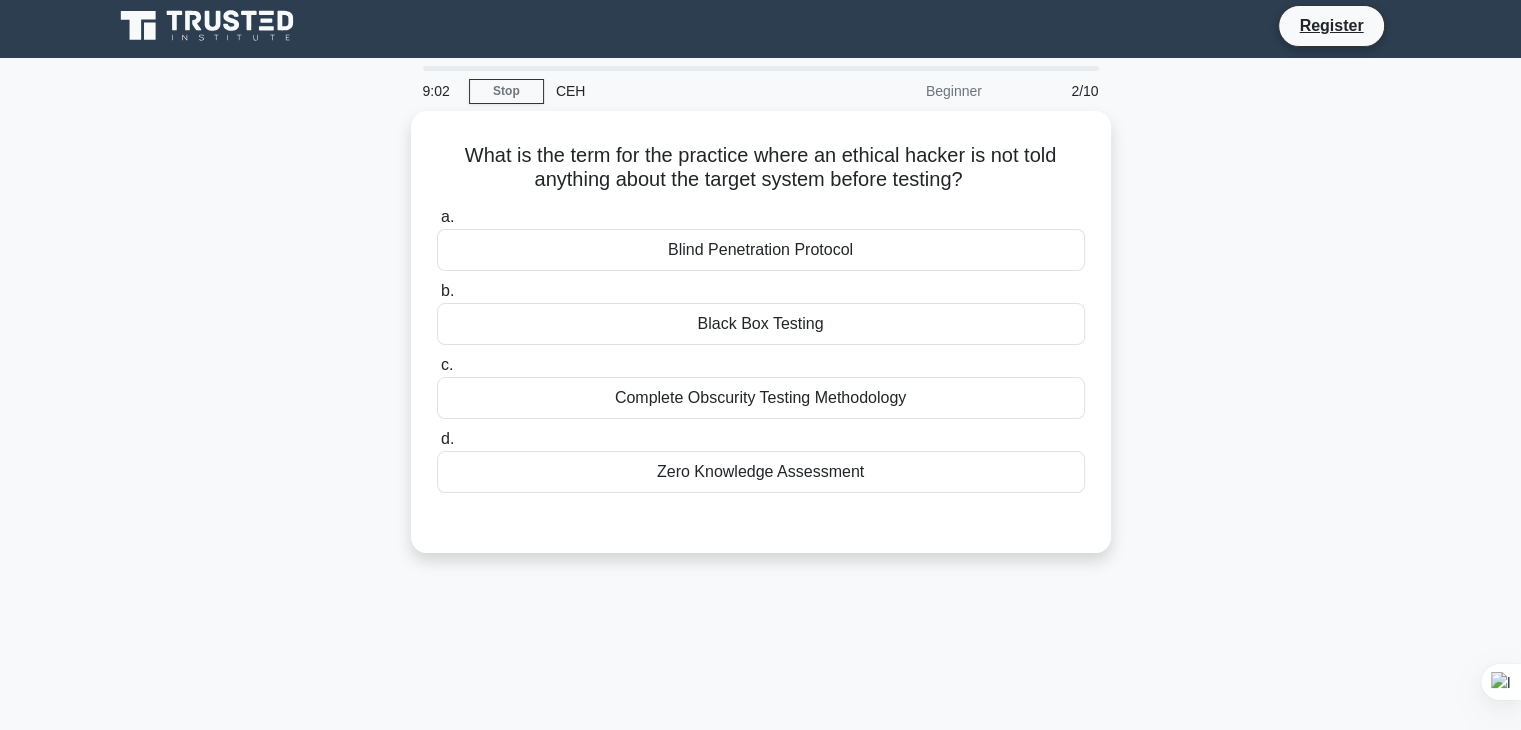 scroll, scrollTop: 0, scrollLeft: 0, axis: both 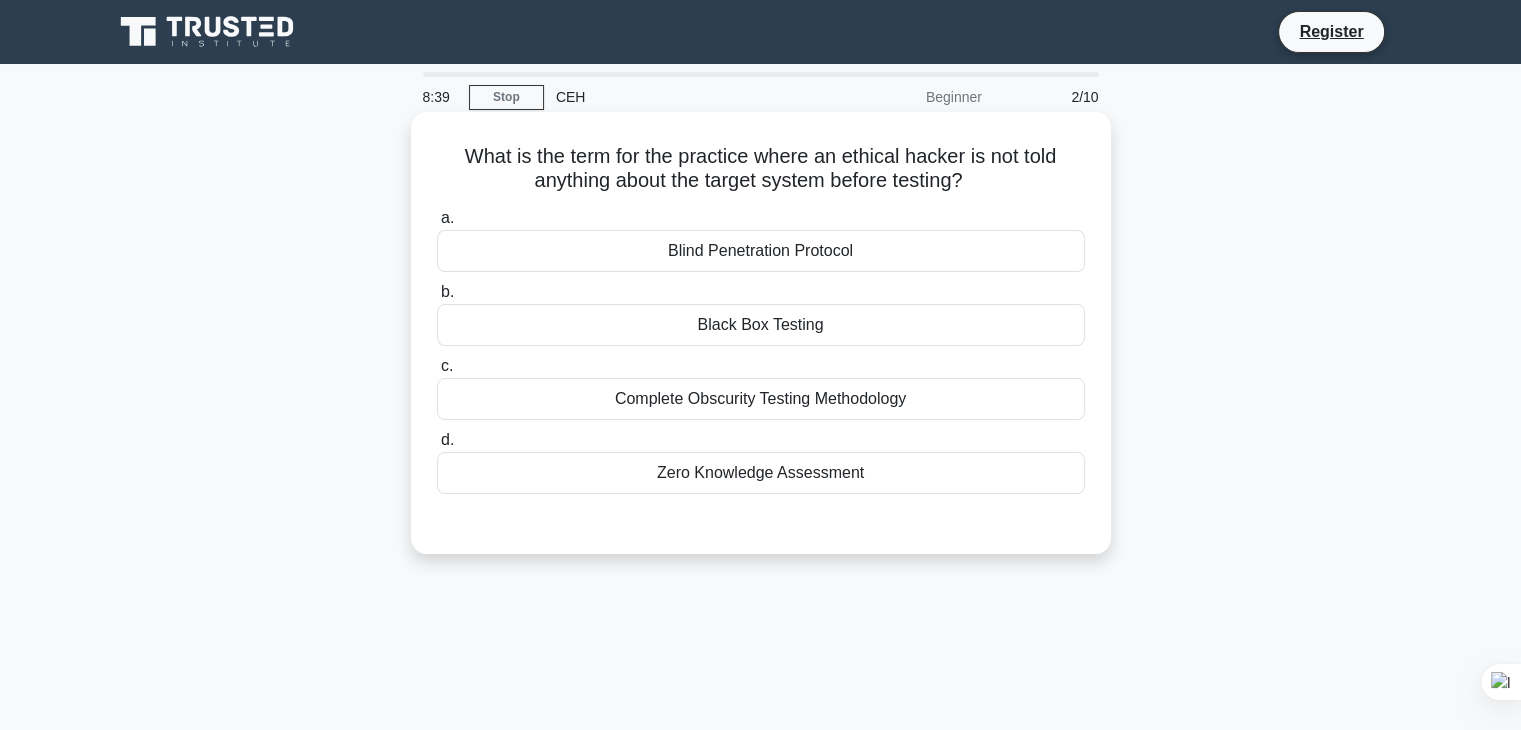 click on "Zero Knowledge Assessment" at bounding box center (761, 473) 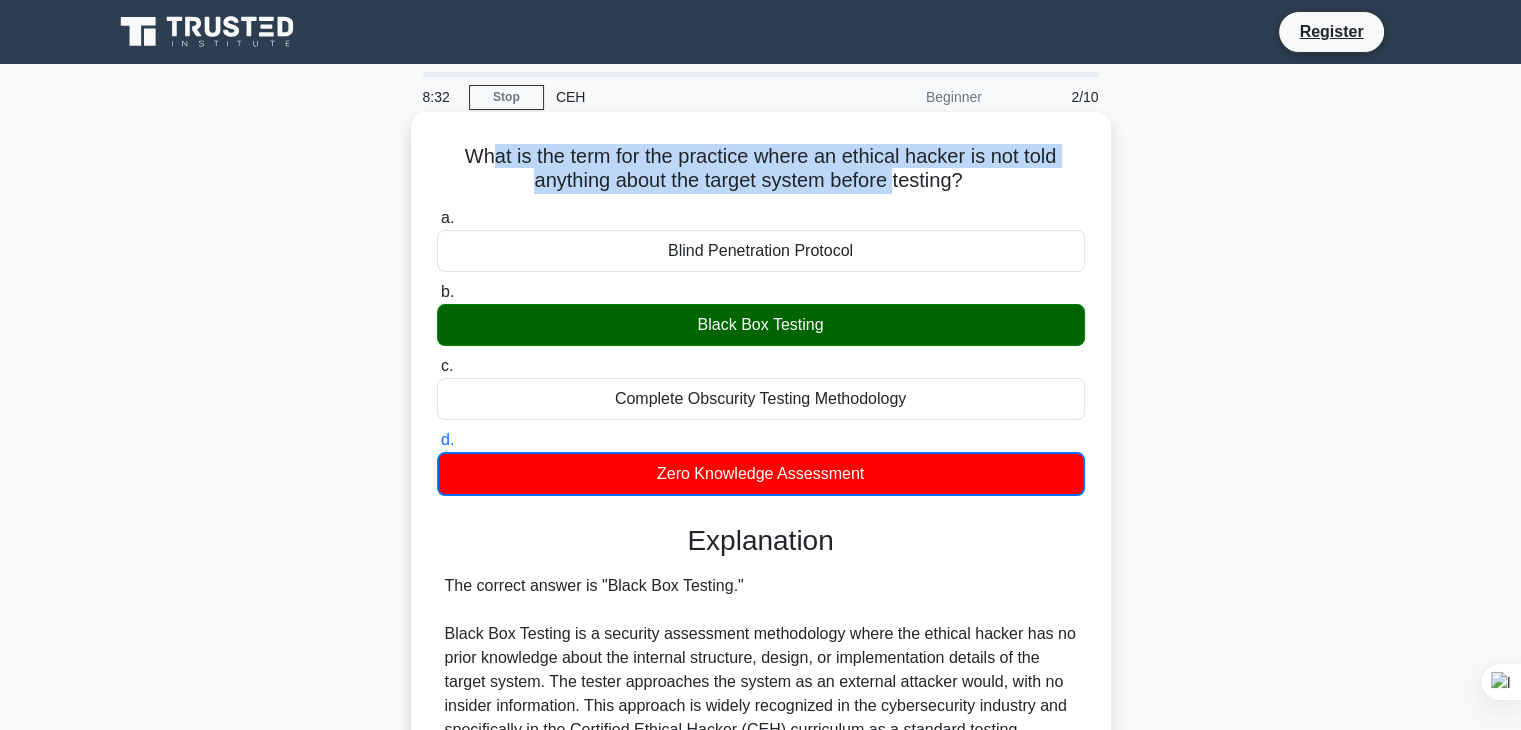 drag, startPoint x: 485, startPoint y: 156, endPoint x: 896, endPoint y: 175, distance: 411.43893 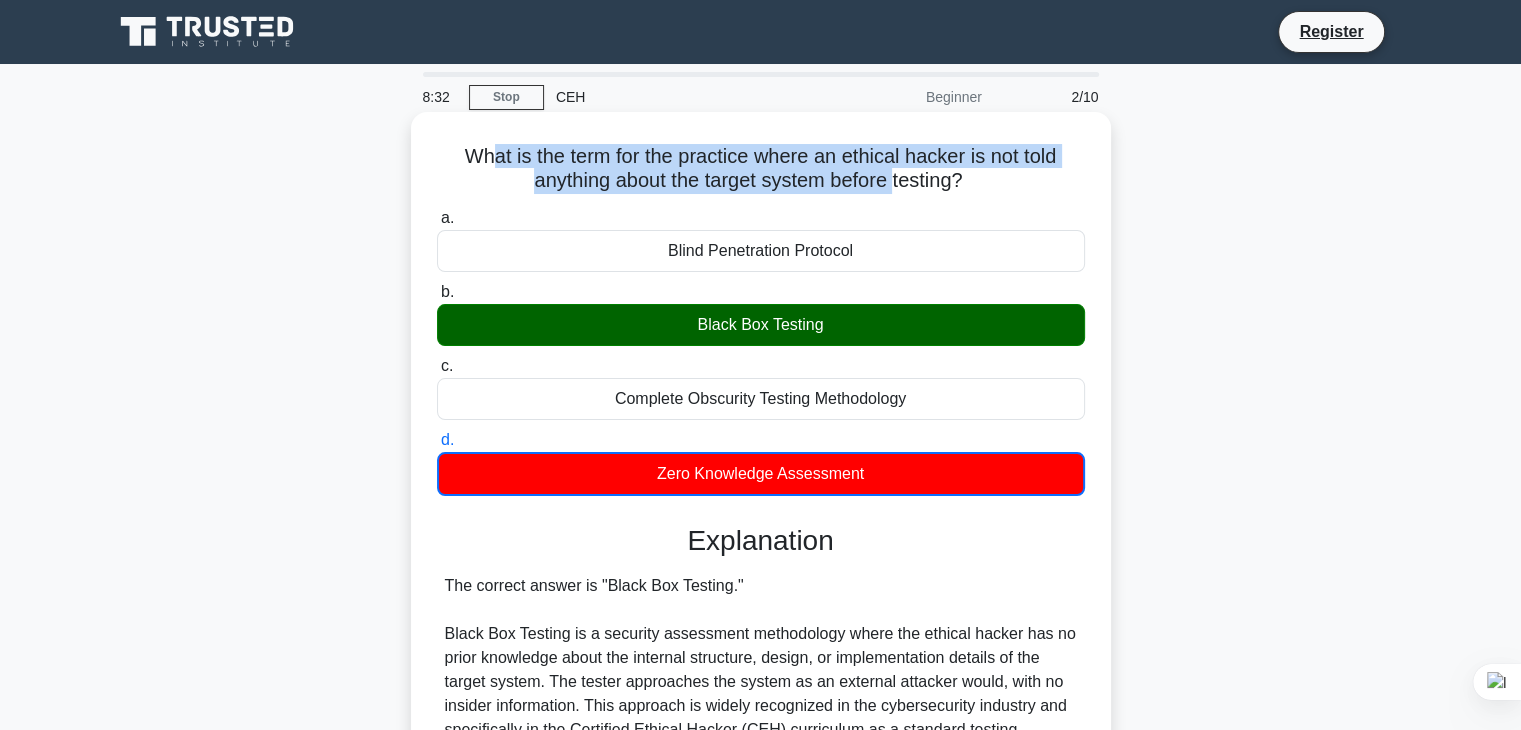 click on "What is the term for the practice where an ethical hacker is not told anything about the target system before testing?
.spinner_0XTQ{transform-origin:center;animation:spinner_y6GP .75s linear infinite}@keyframes spinner_y6GP{100%{transform:rotate(360deg)}}" at bounding box center [761, 169] 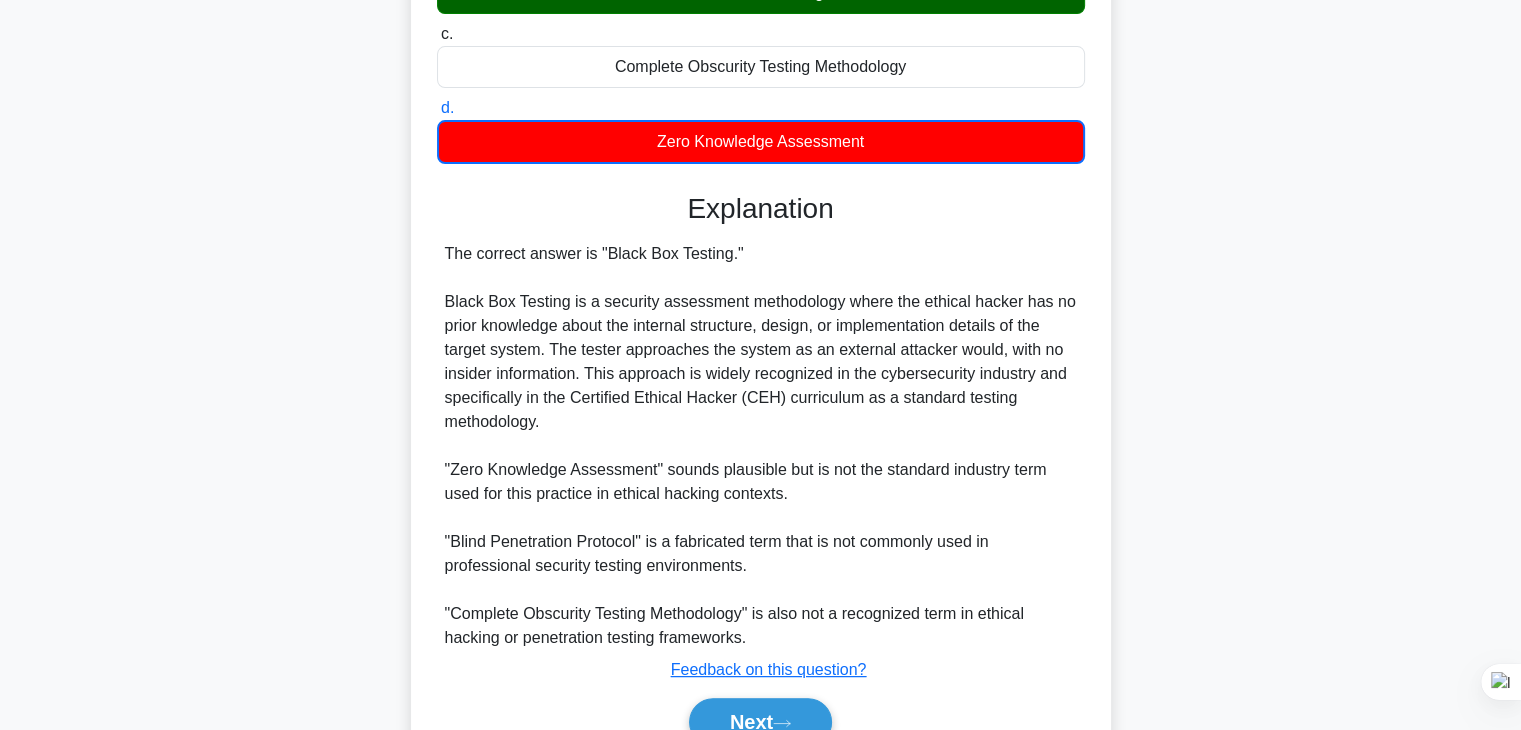 scroll, scrollTop: 432, scrollLeft: 0, axis: vertical 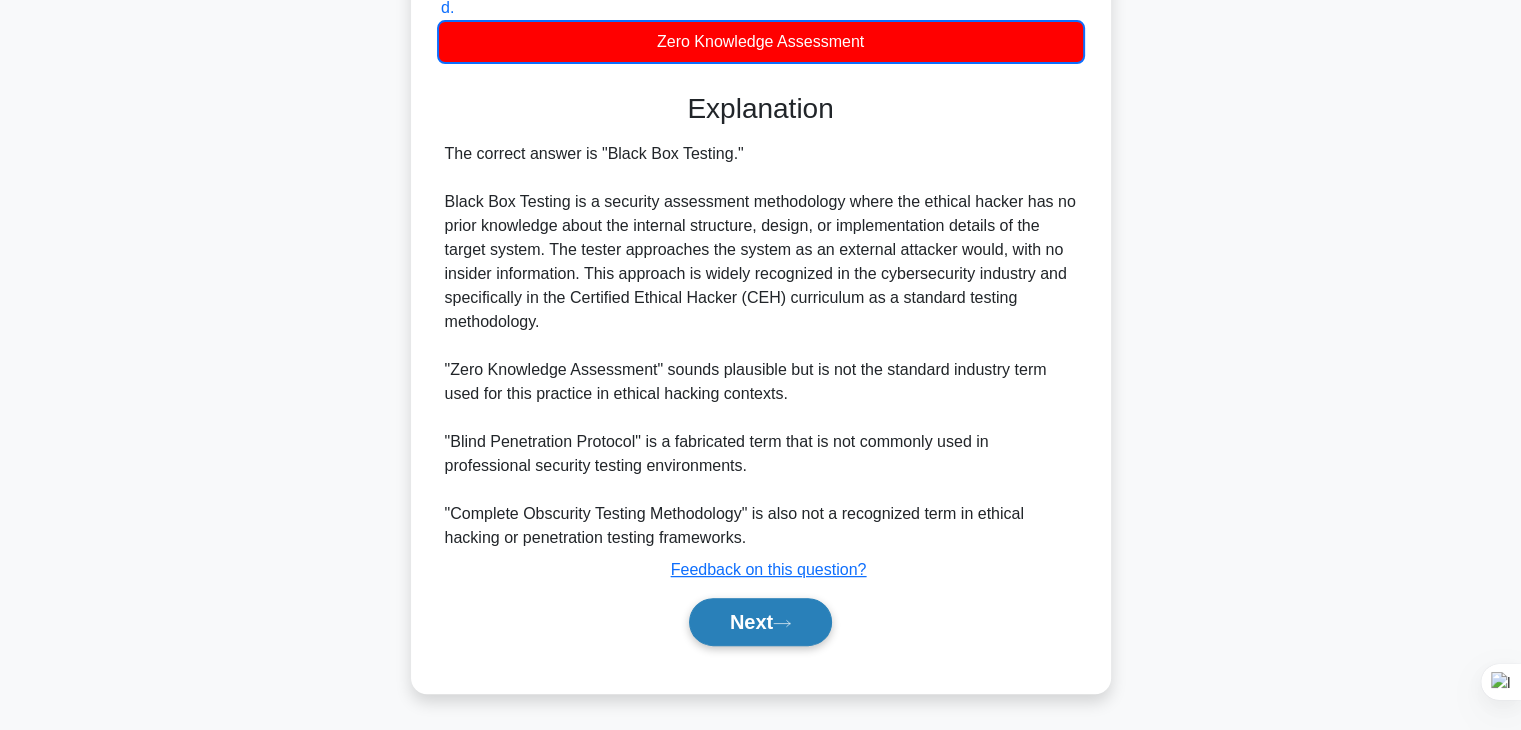 drag, startPoint x: 759, startPoint y: 624, endPoint x: 760, endPoint y: 610, distance: 14.035668 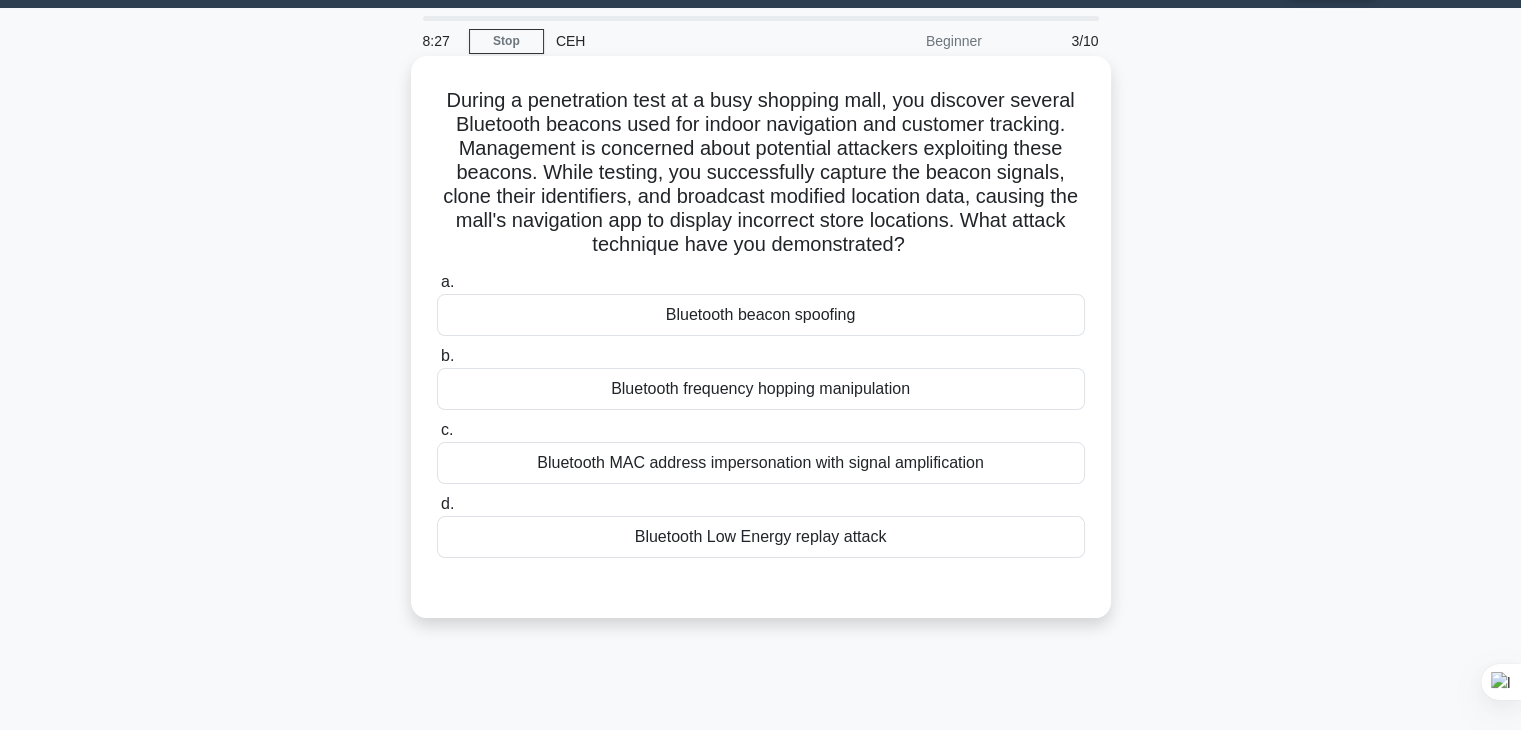 scroll, scrollTop: 51, scrollLeft: 0, axis: vertical 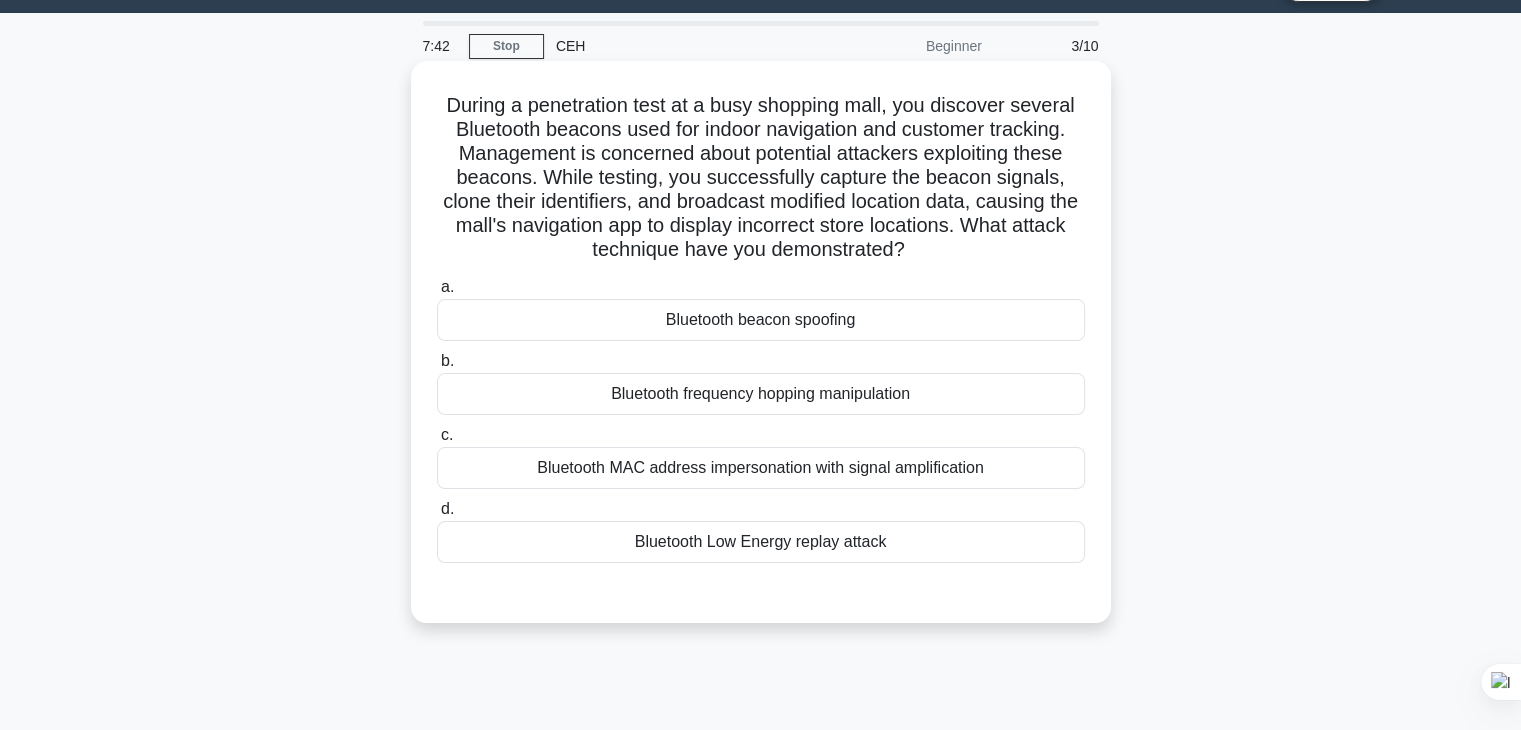 click on "Bluetooth beacon spoofing" at bounding box center (761, 320) 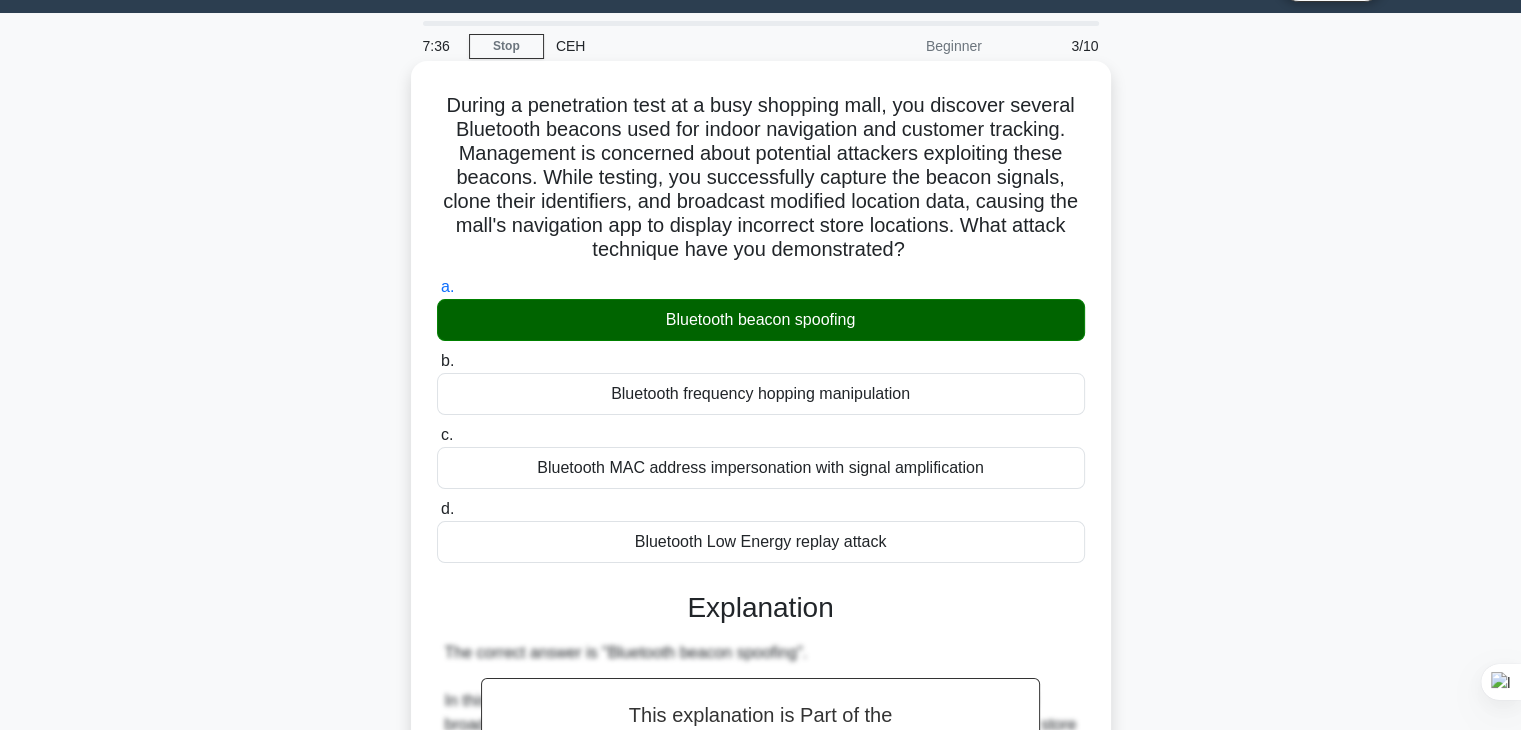 scroll, scrollTop: 0, scrollLeft: 0, axis: both 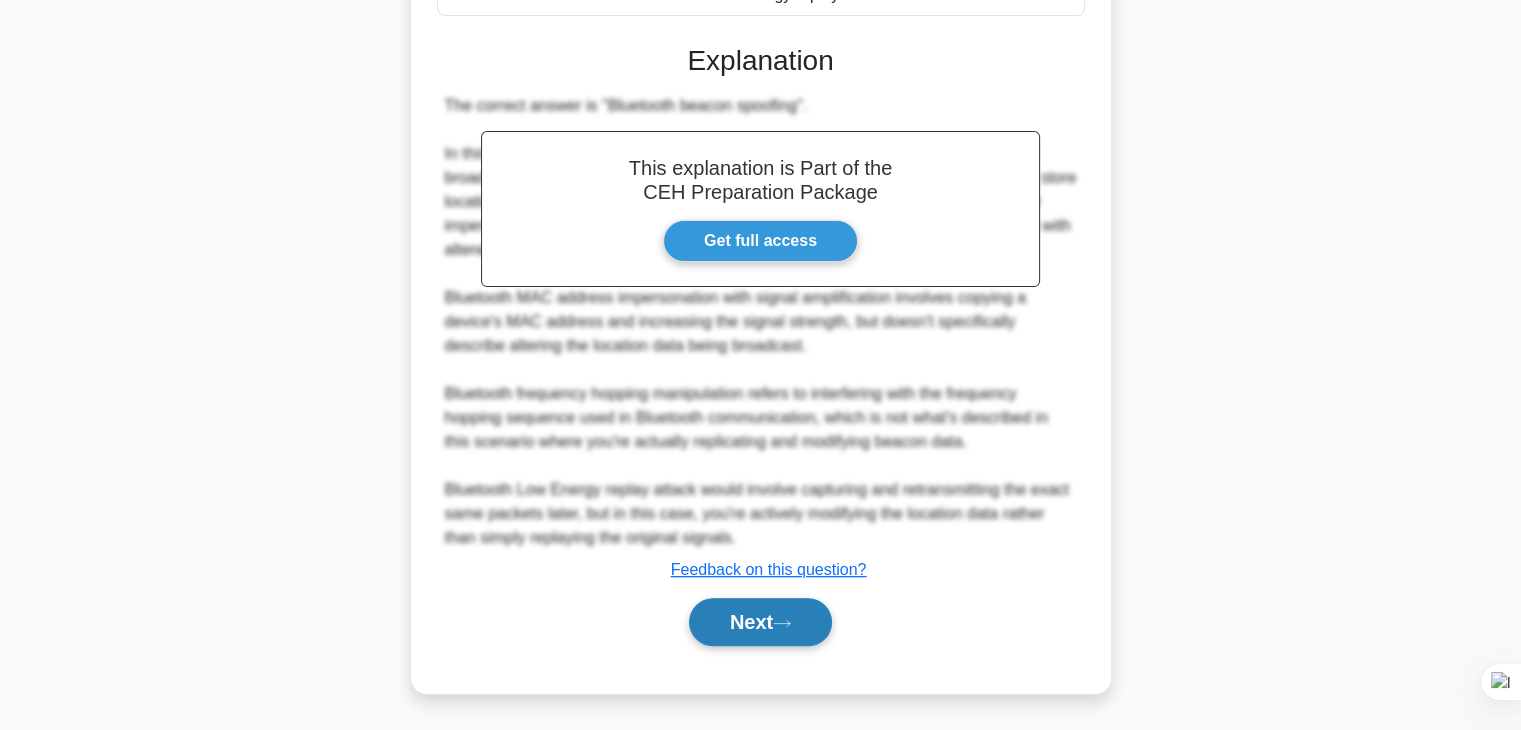 click on "Next" at bounding box center [760, 622] 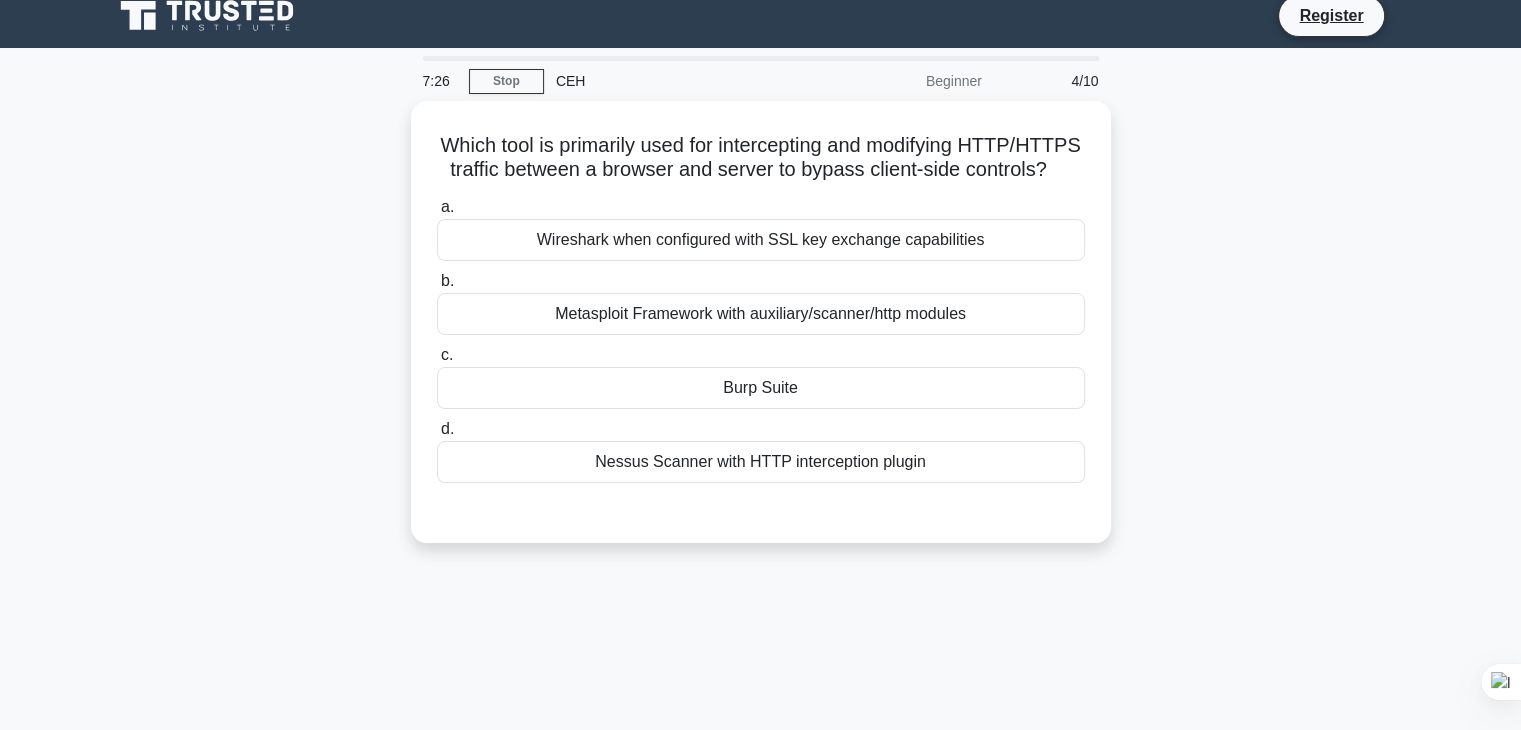 scroll, scrollTop: 0, scrollLeft: 0, axis: both 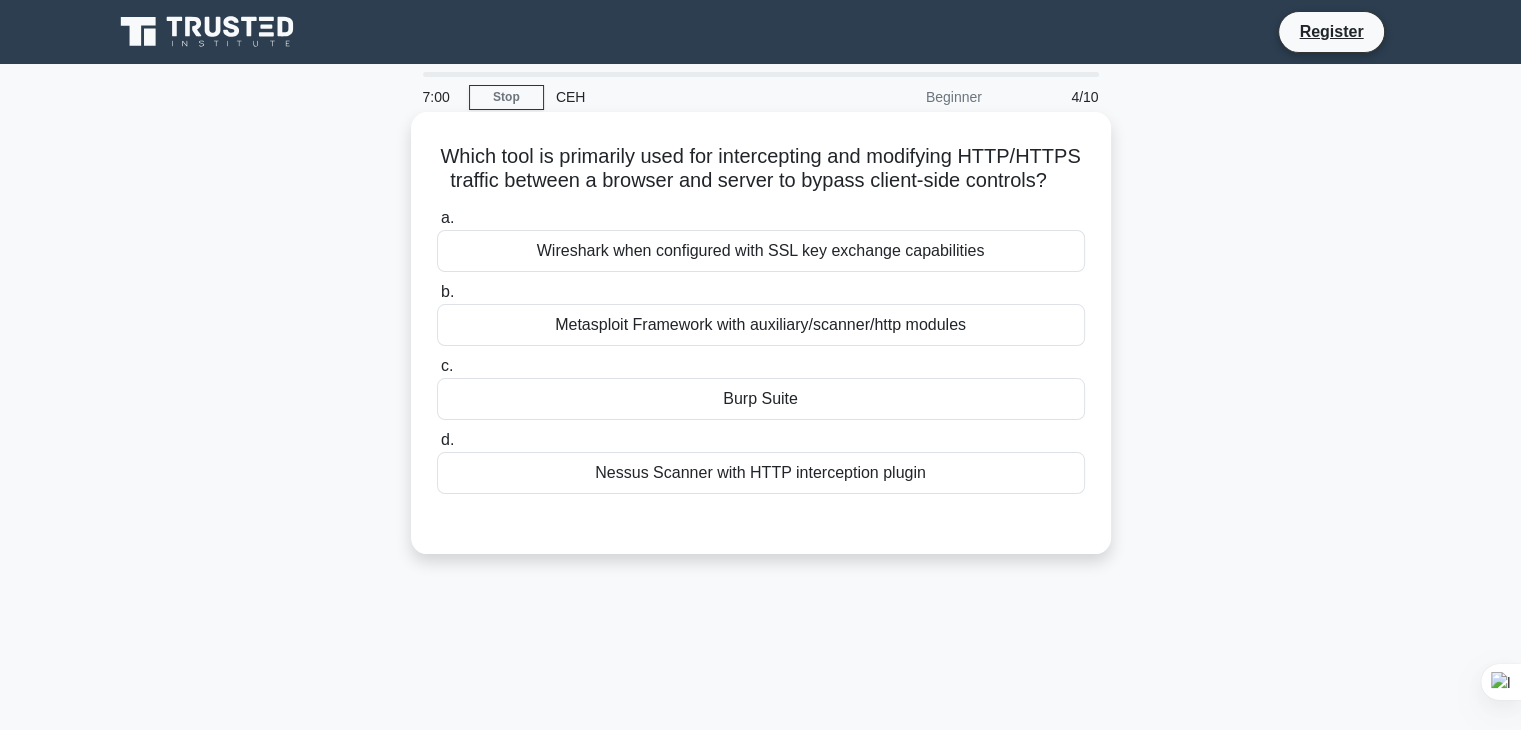 click on "Burp Suite" at bounding box center [761, 399] 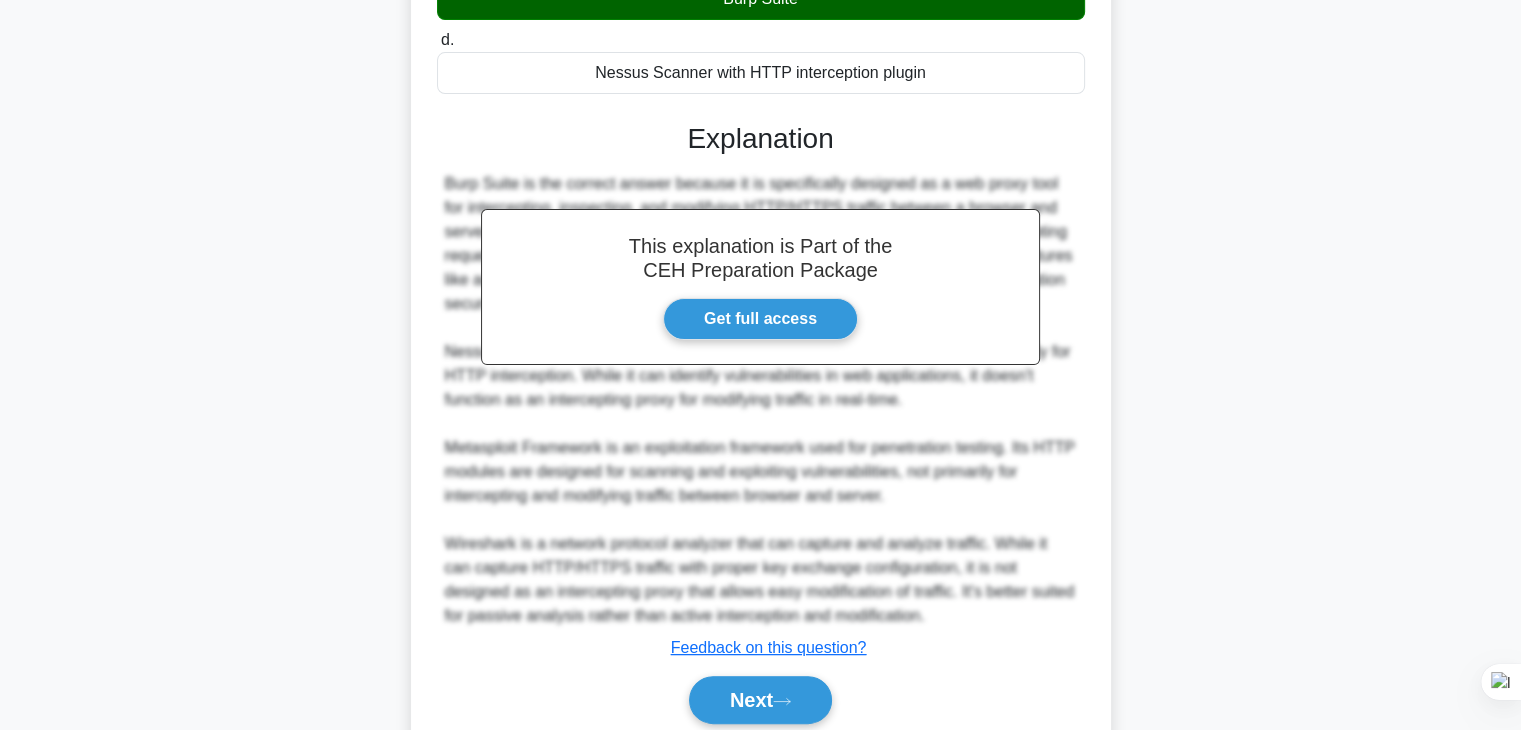 scroll, scrollTop: 502, scrollLeft: 0, axis: vertical 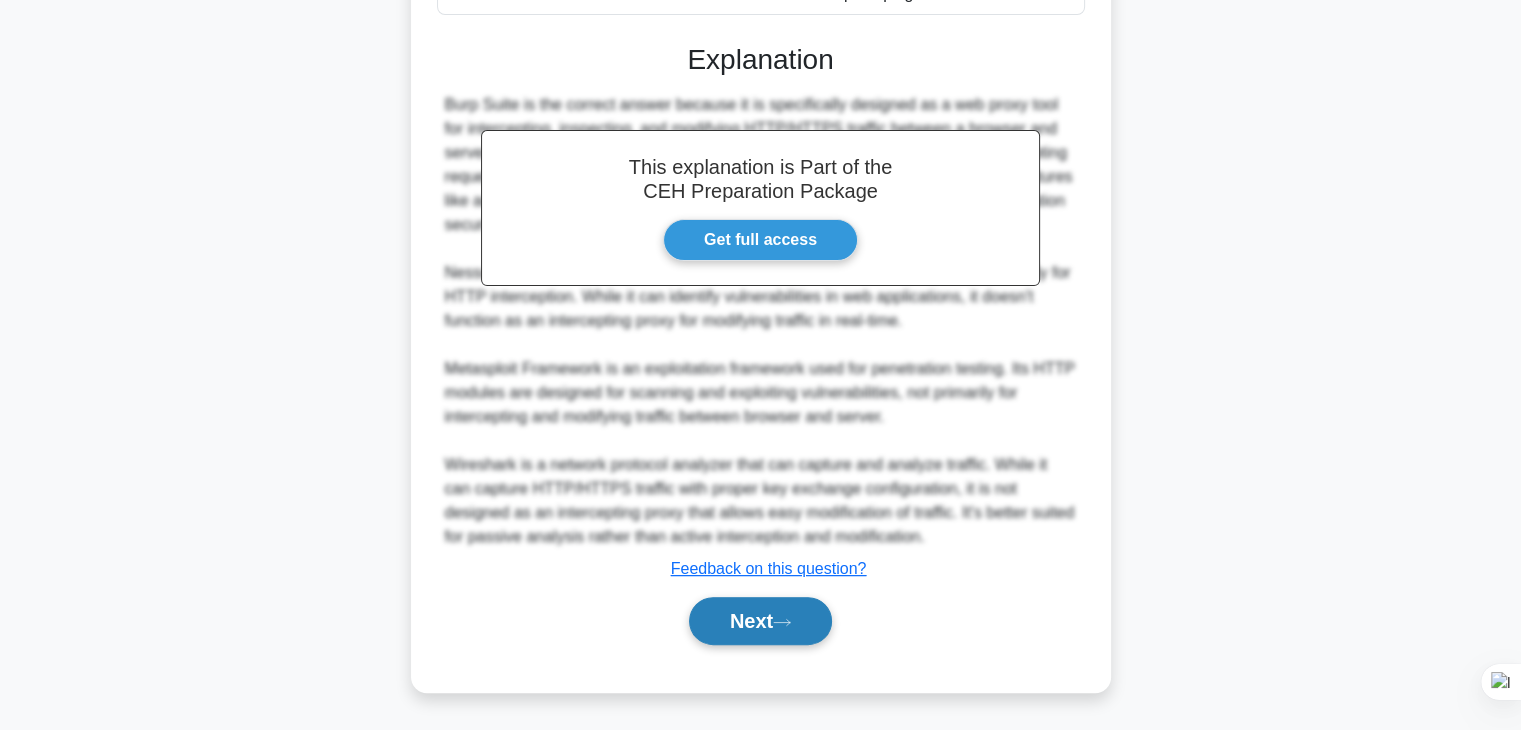 click on "Next" at bounding box center [760, 621] 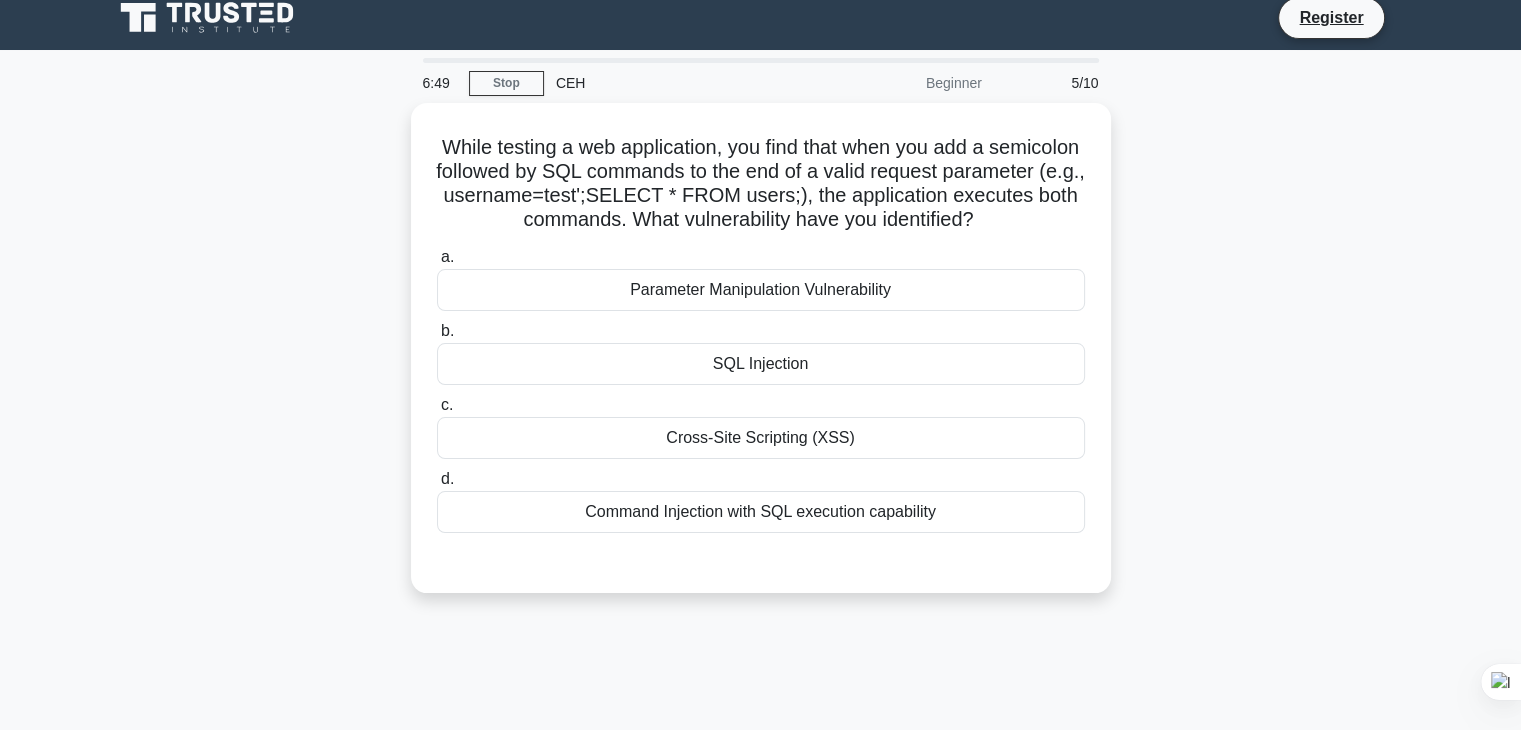 scroll, scrollTop: 0, scrollLeft: 0, axis: both 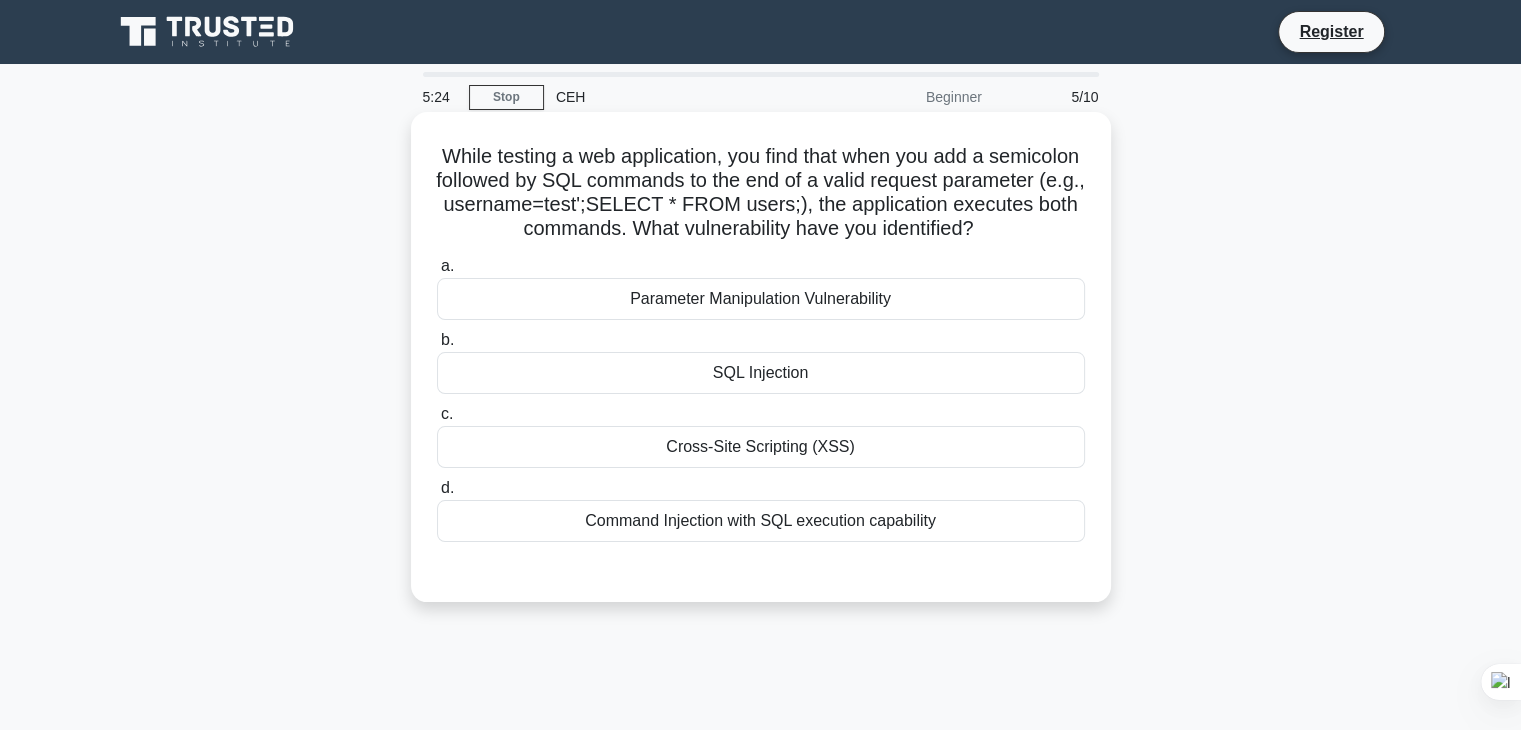 click on "Parameter Manipulation Vulnerability" at bounding box center (761, 299) 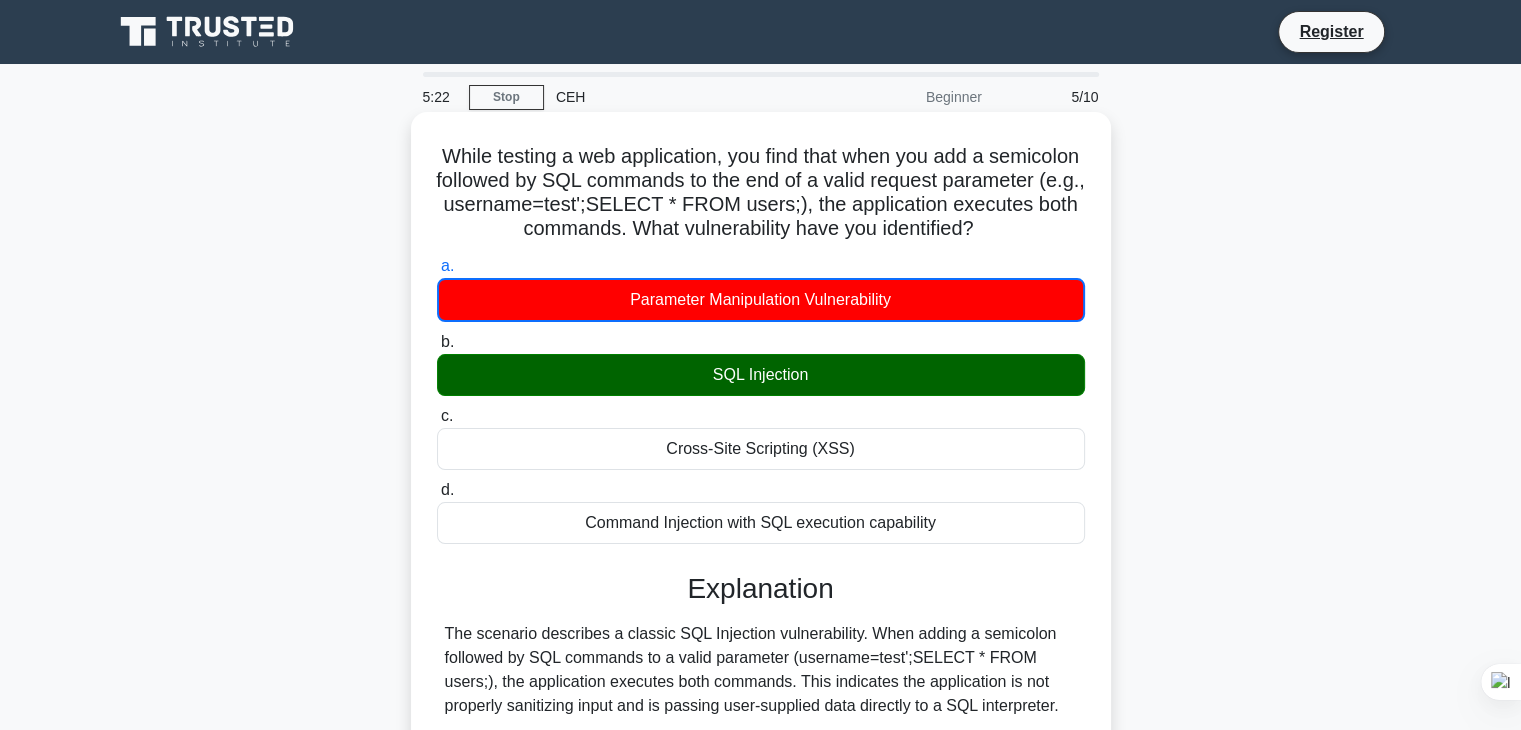 click on "SQL Injection" at bounding box center [761, 375] 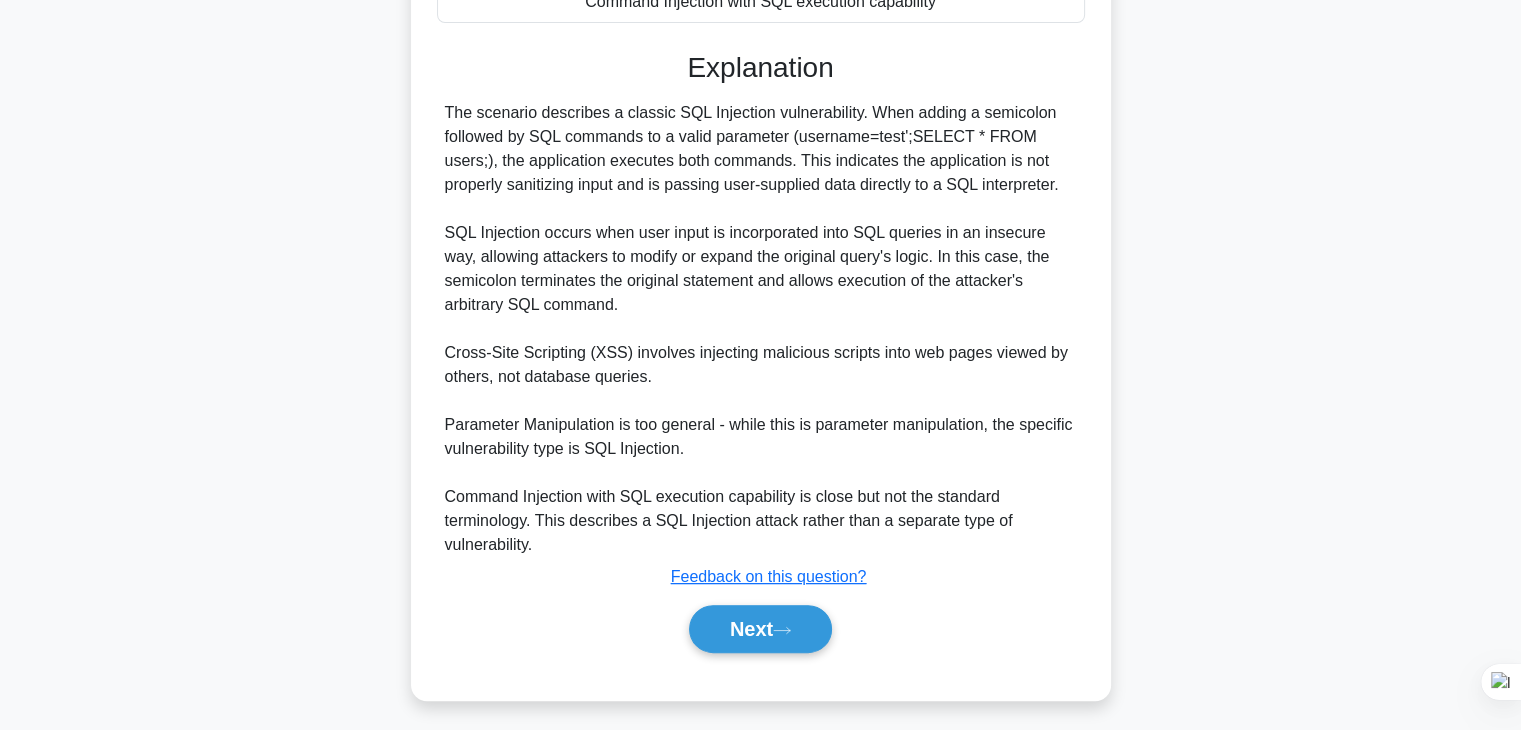 scroll, scrollTop: 526, scrollLeft: 0, axis: vertical 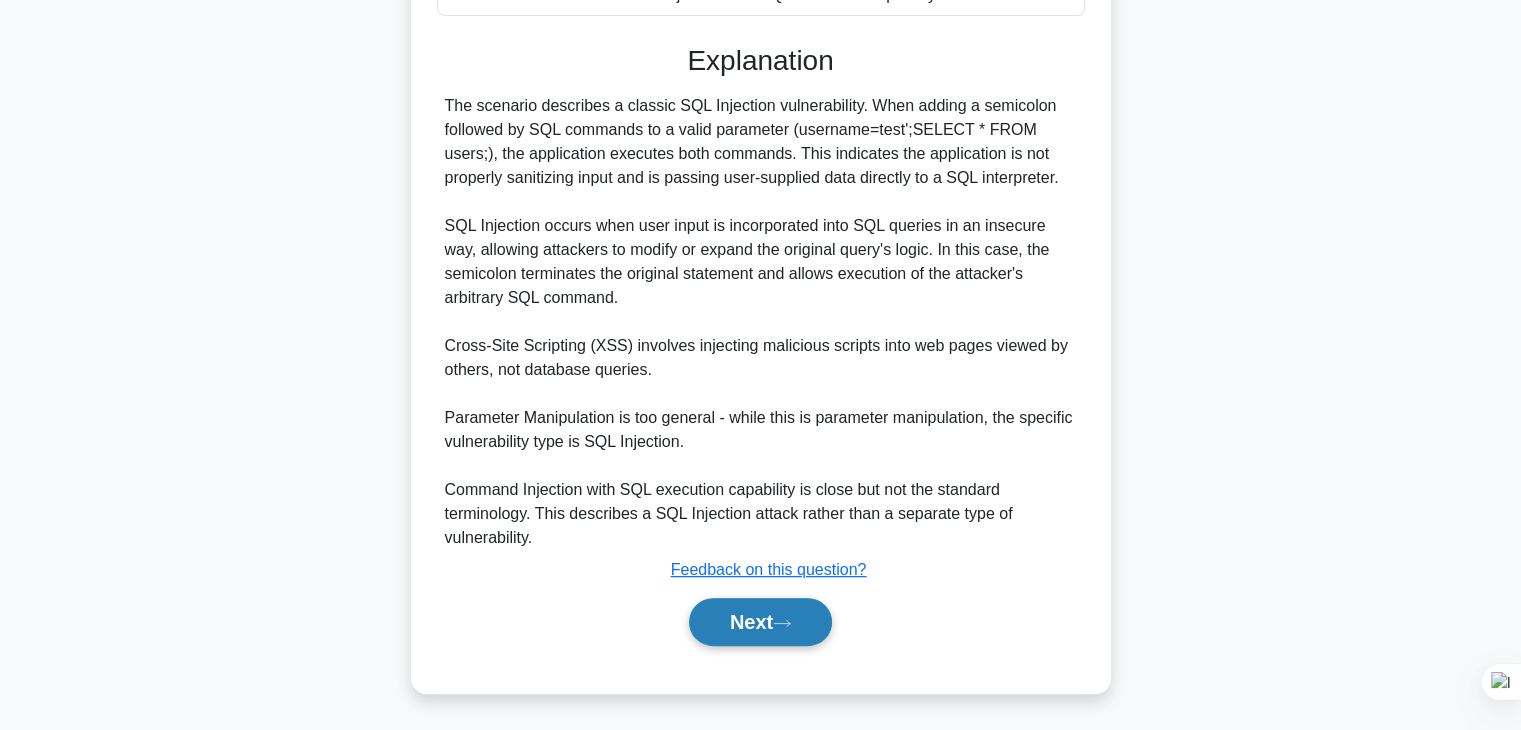 click on "Next" at bounding box center [760, 622] 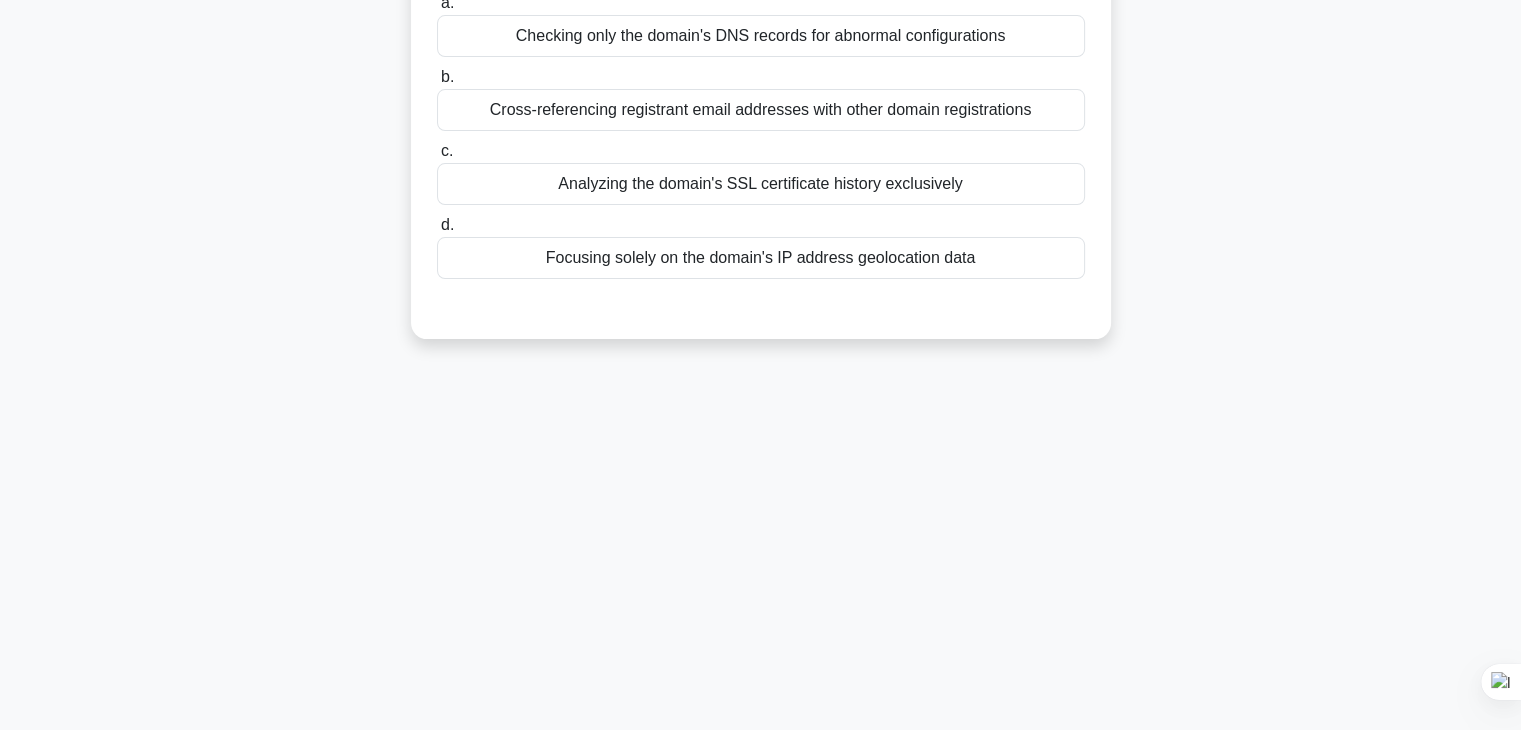 scroll, scrollTop: 0, scrollLeft: 0, axis: both 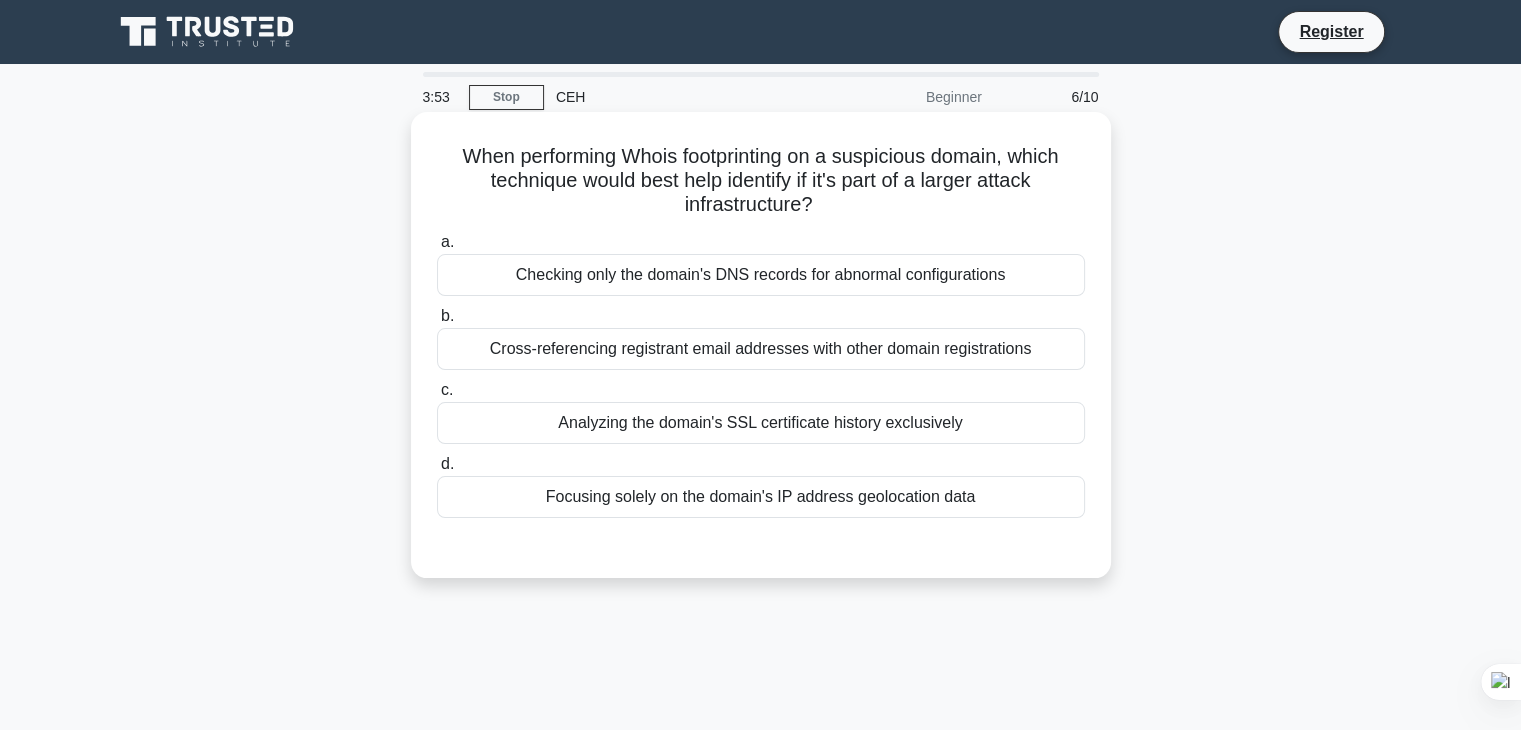 click on "Checking only the domain's DNS records for abnormal configurations" at bounding box center (761, 275) 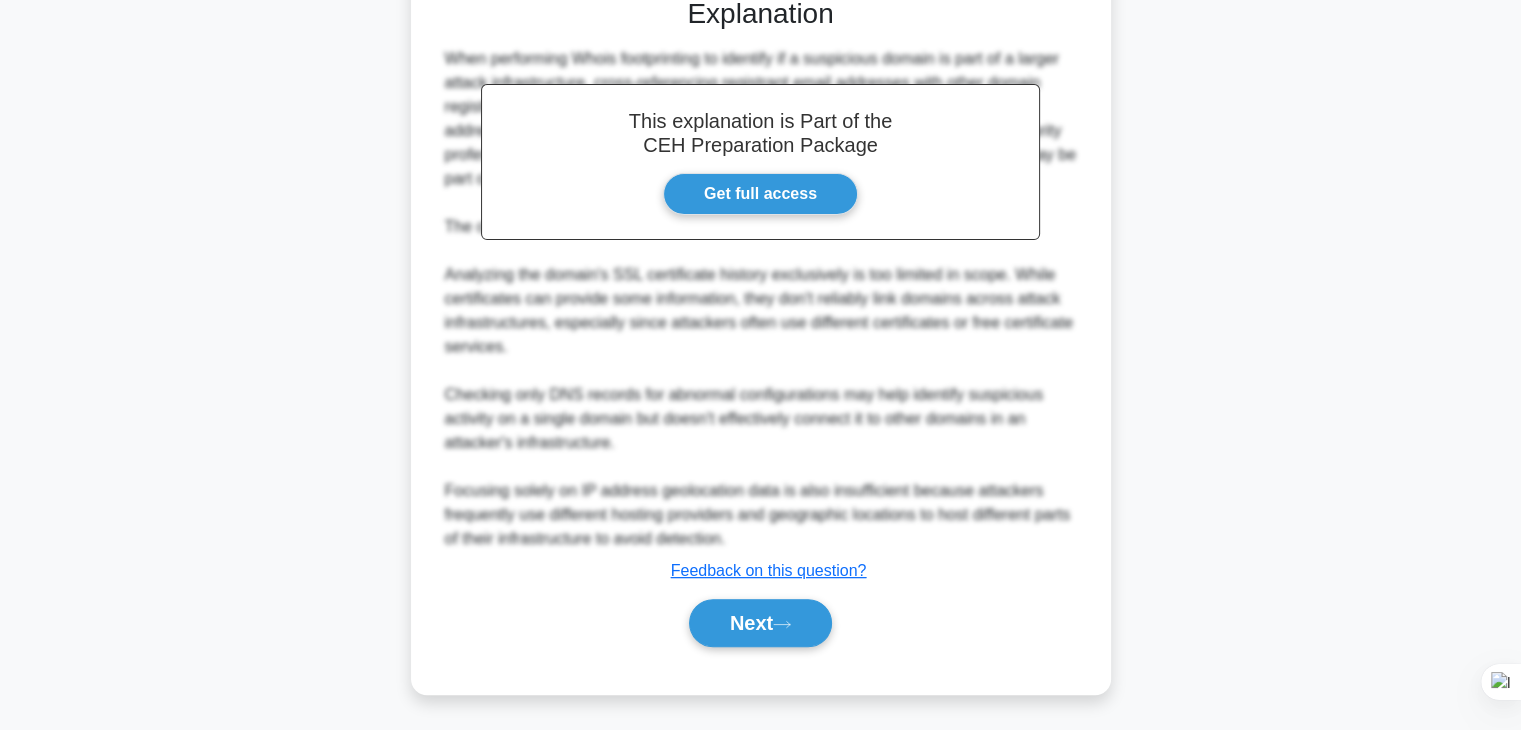scroll, scrollTop: 552, scrollLeft: 0, axis: vertical 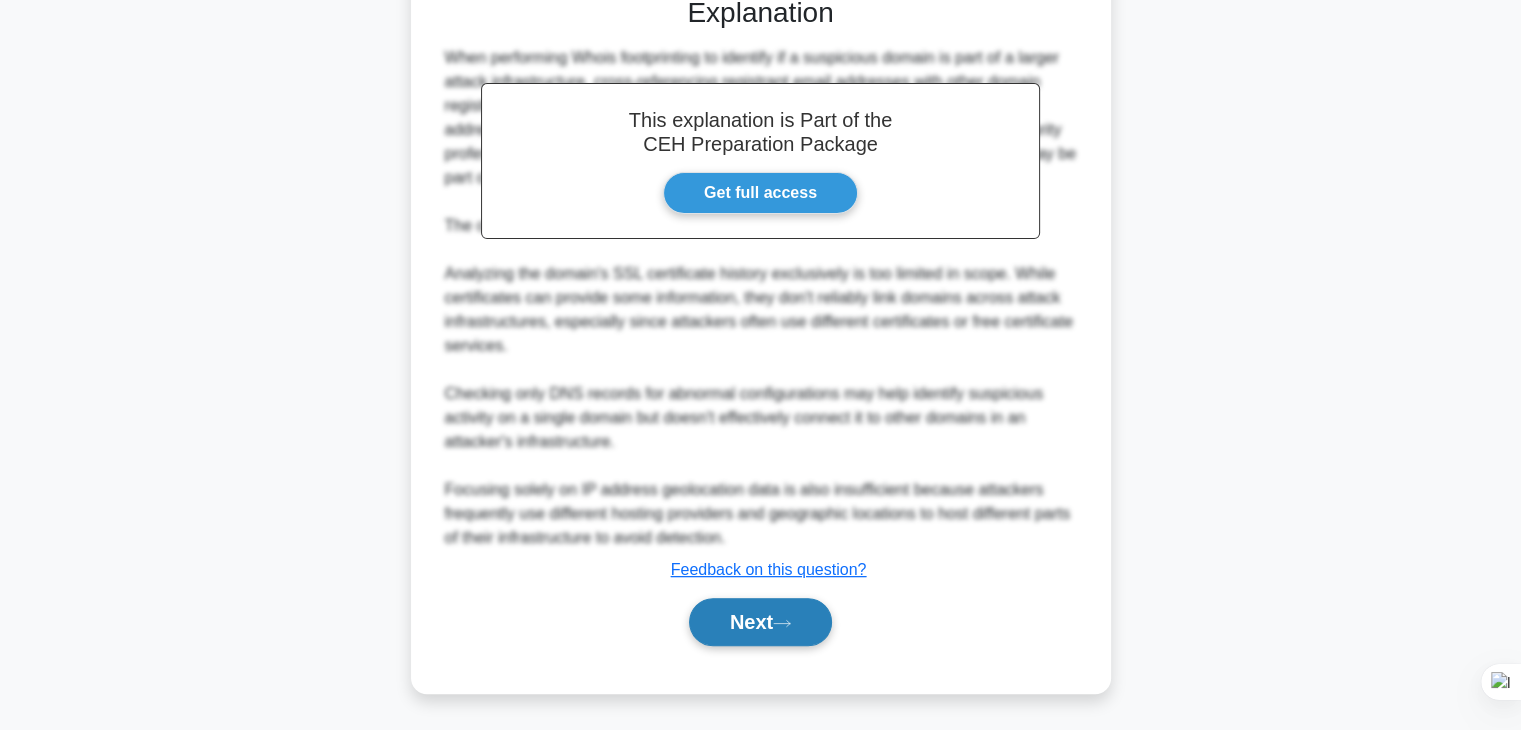click on "Next" at bounding box center [760, 622] 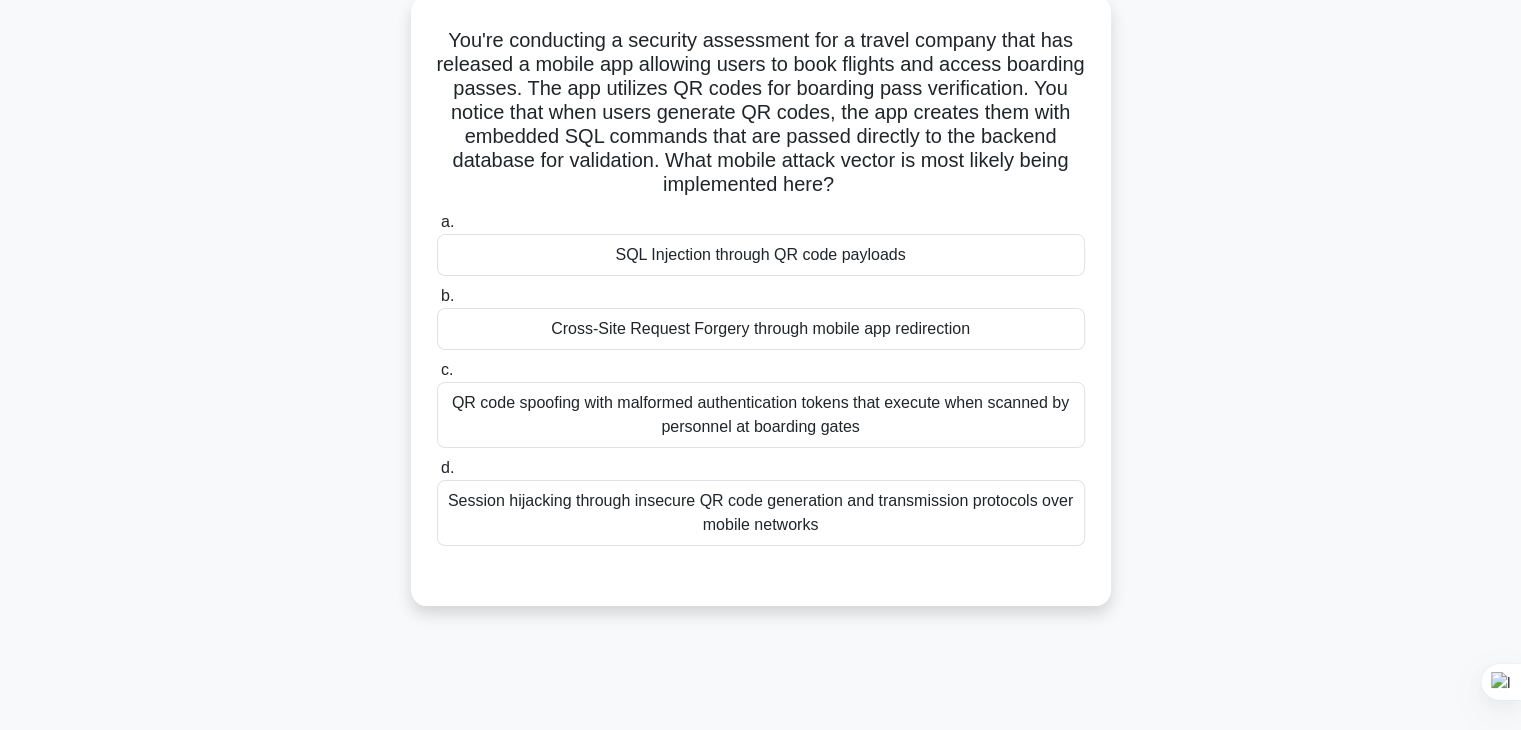 scroll, scrollTop: 51, scrollLeft: 0, axis: vertical 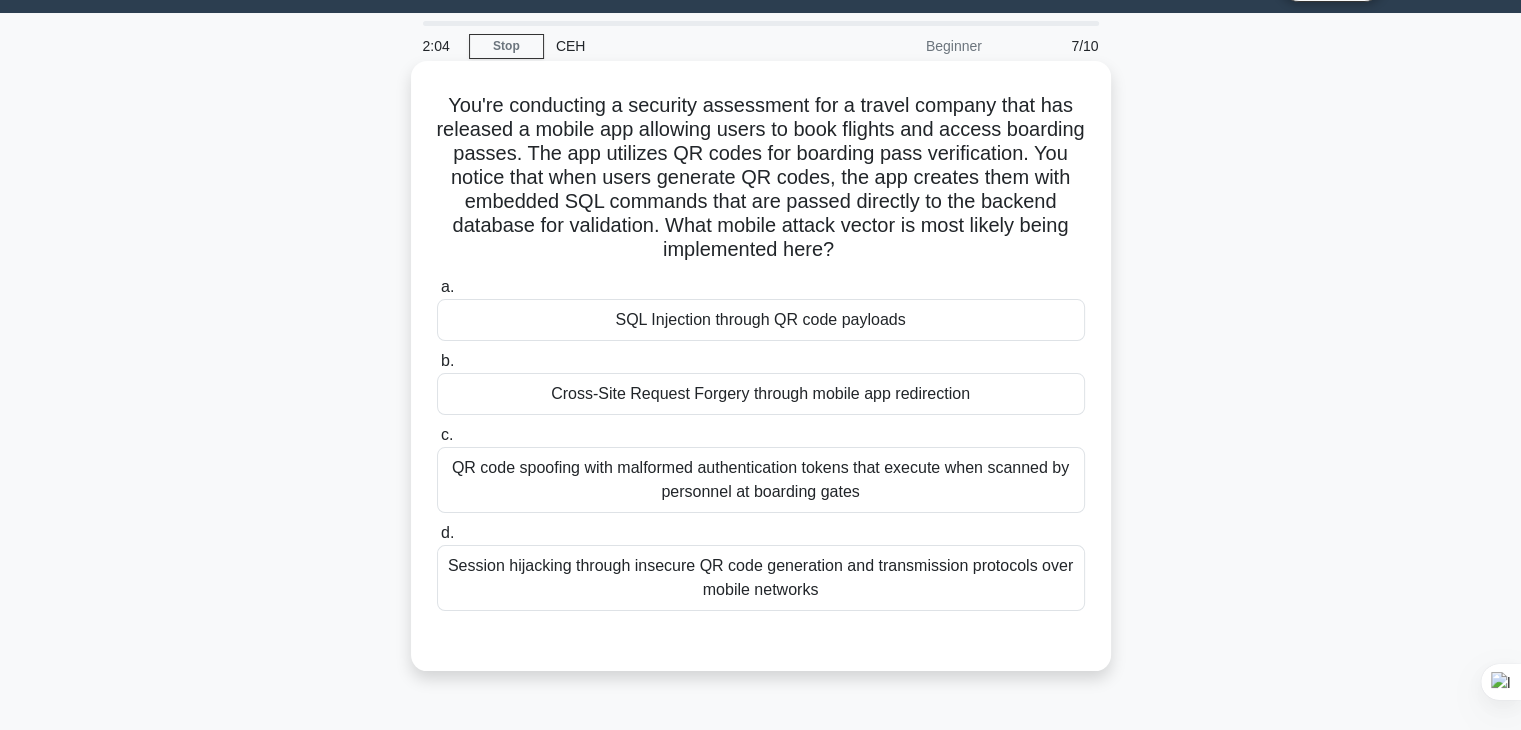 click on "QR code spoofing with malformed authentication tokens that execute when scanned by personnel at boarding gates" at bounding box center (761, 480) 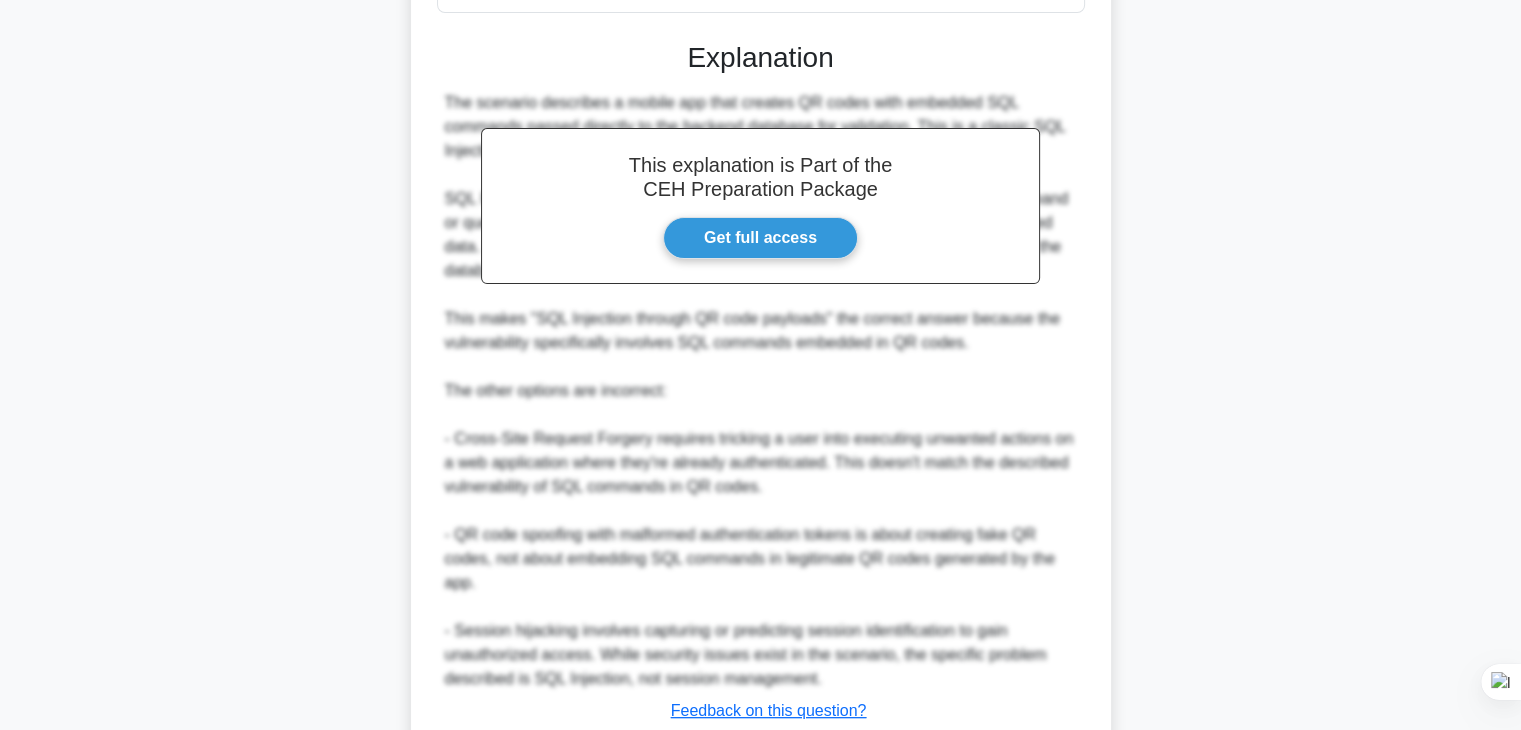scroll, scrollTop: 792, scrollLeft: 0, axis: vertical 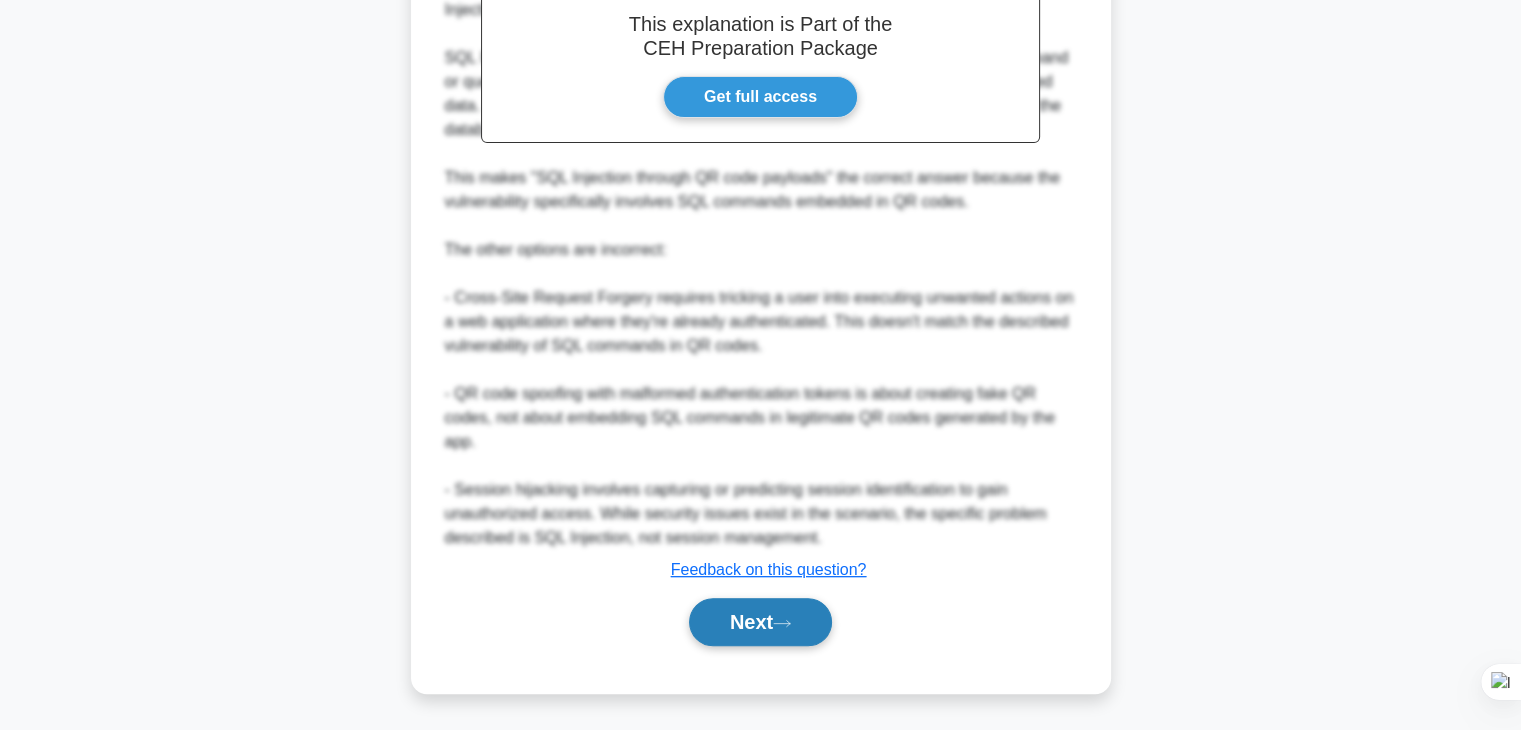 click 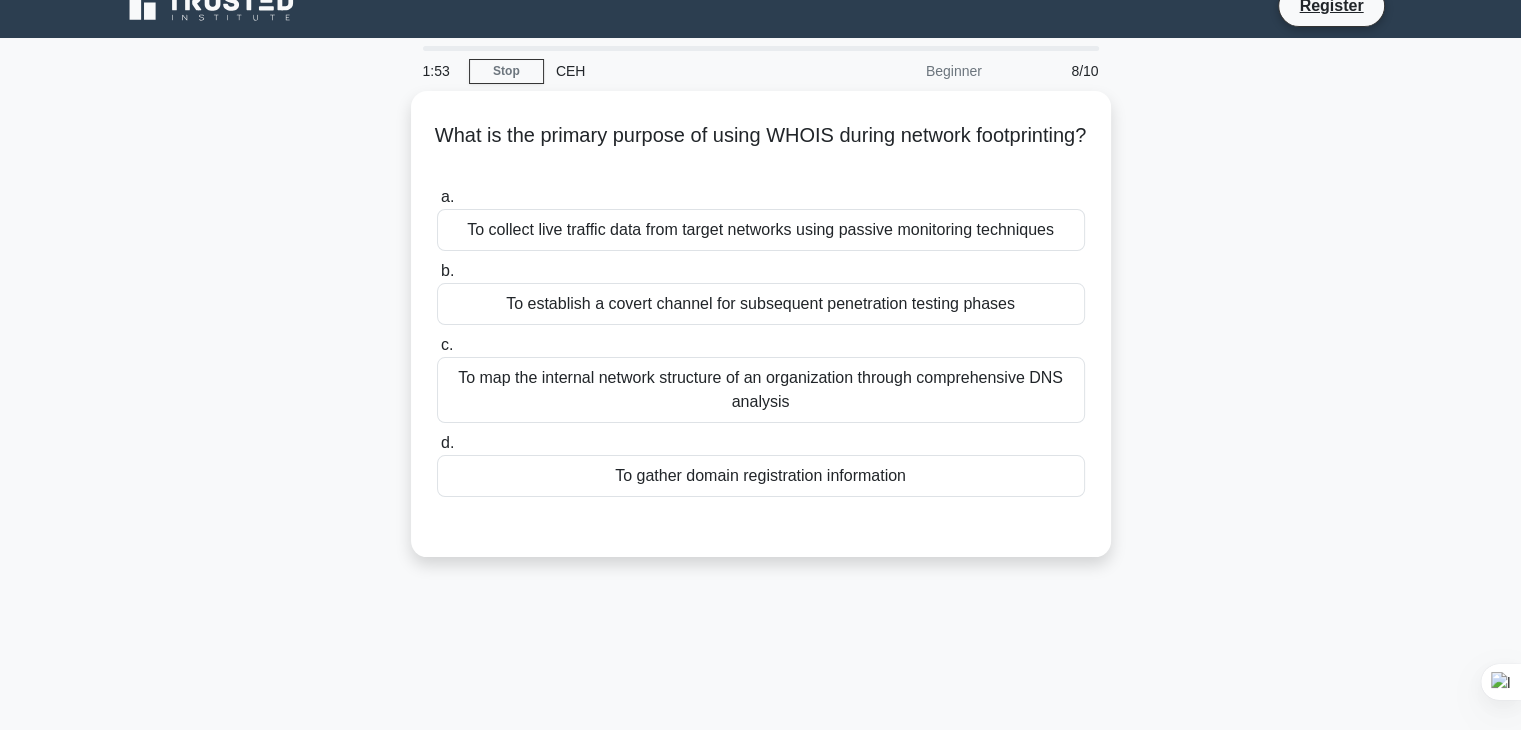 scroll, scrollTop: 0, scrollLeft: 0, axis: both 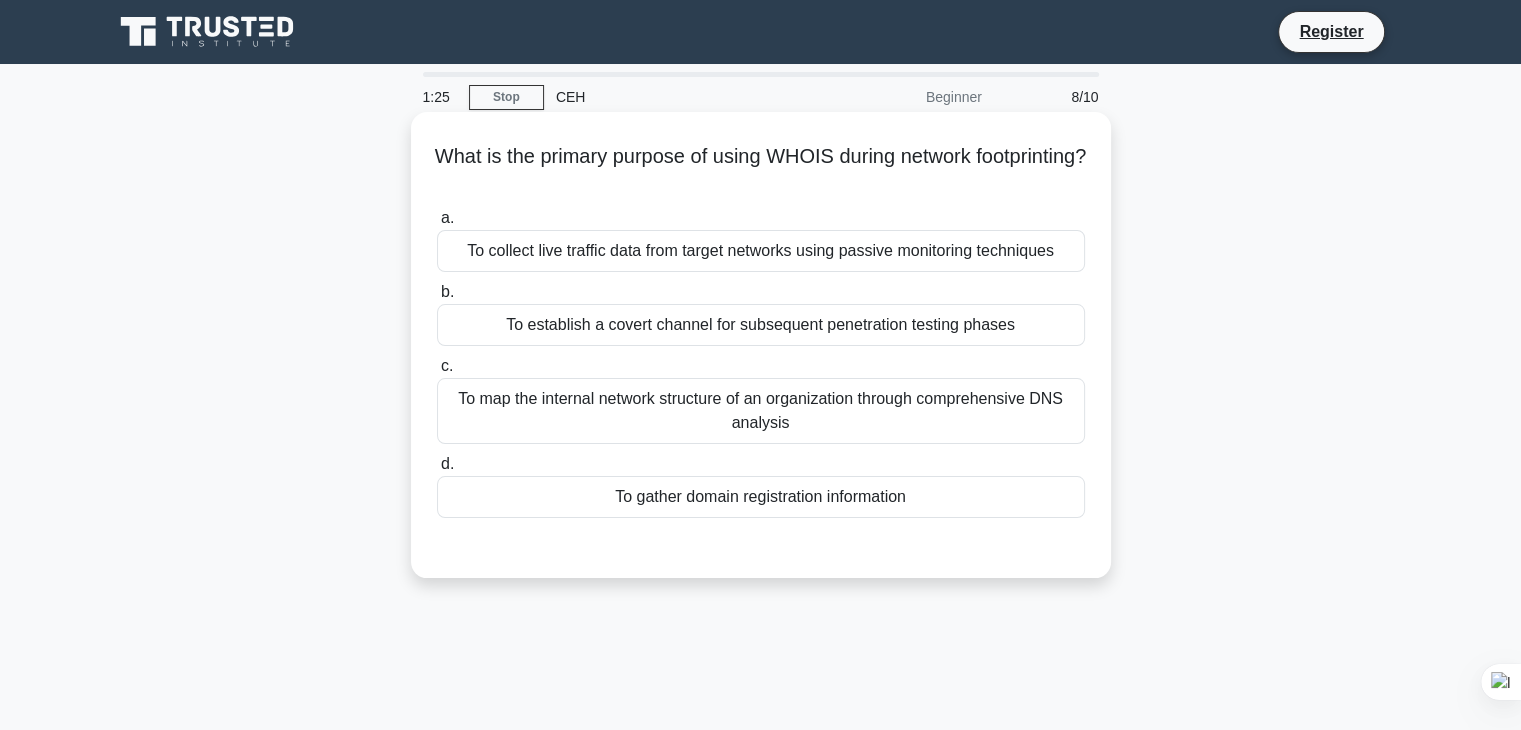 click on "To gather domain registration information" at bounding box center (761, 497) 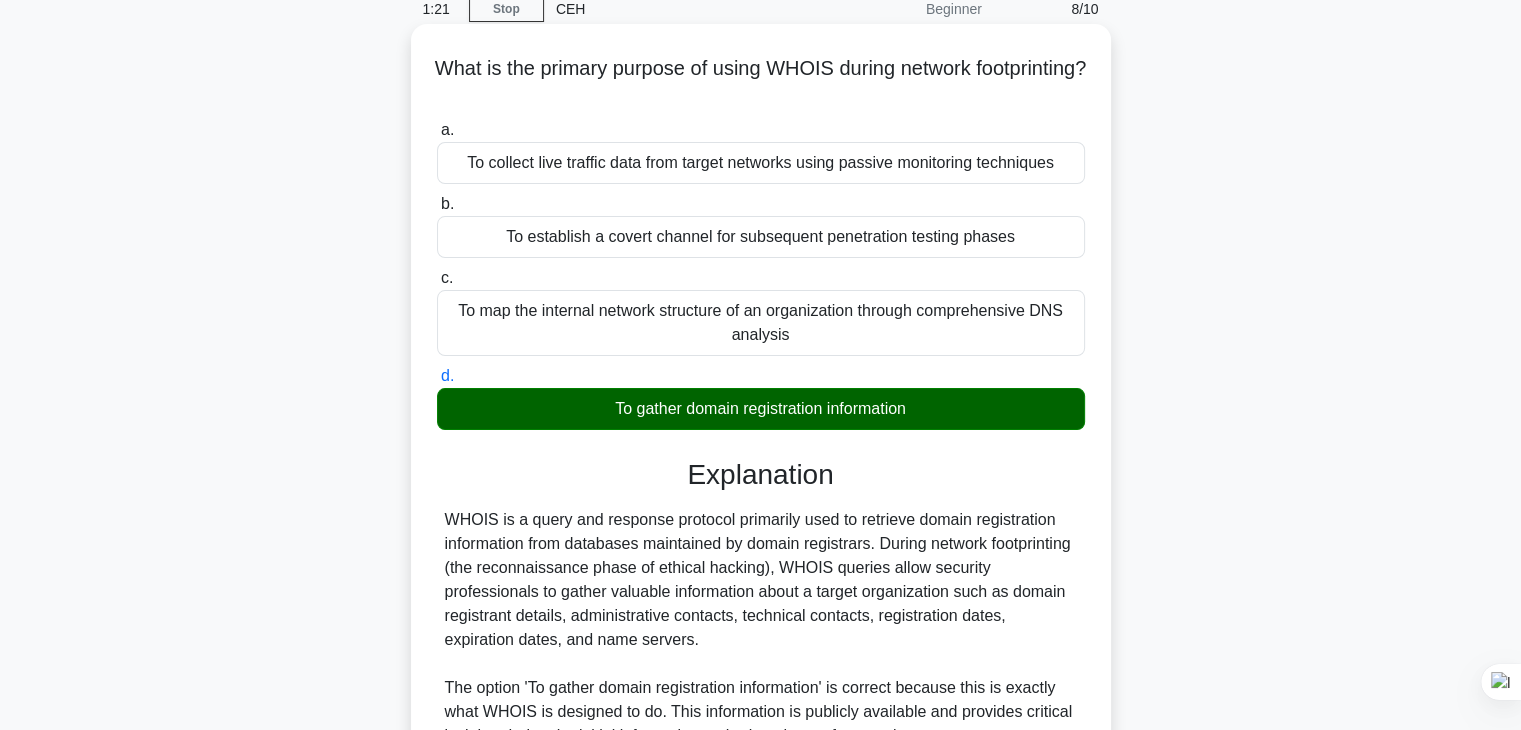 scroll, scrollTop: 0, scrollLeft: 0, axis: both 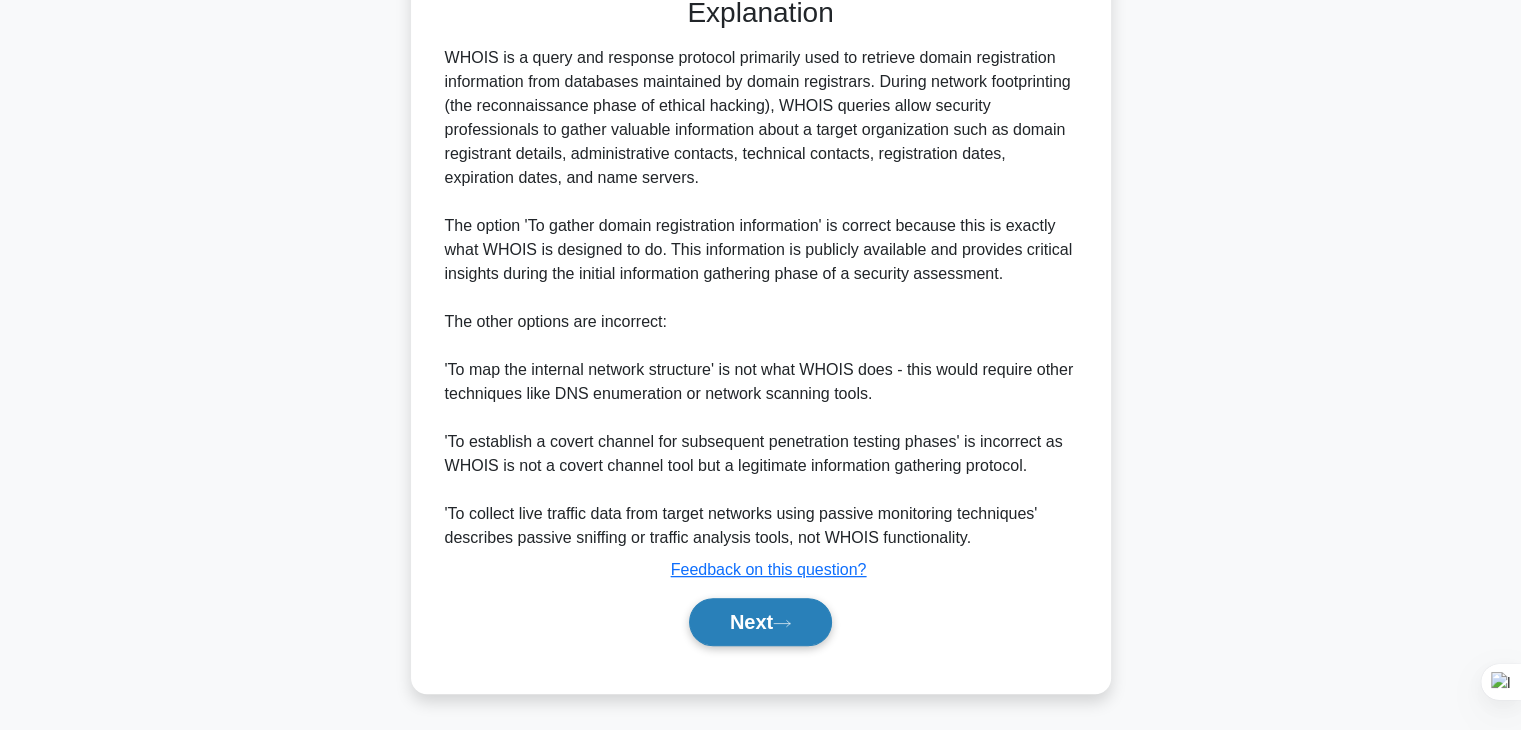 click on "Next" at bounding box center [760, 622] 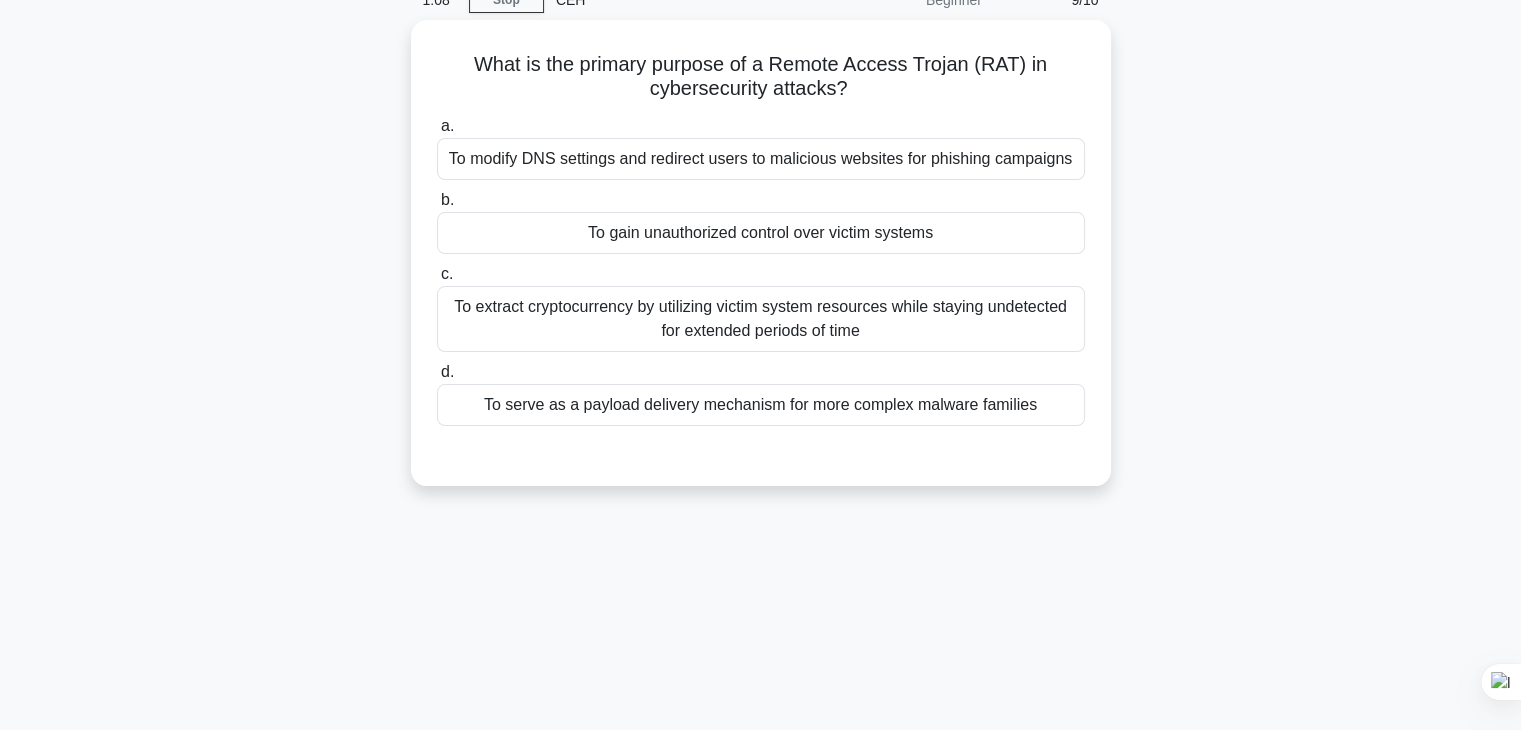 scroll, scrollTop: 51, scrollLeft: 0, axis: vertical 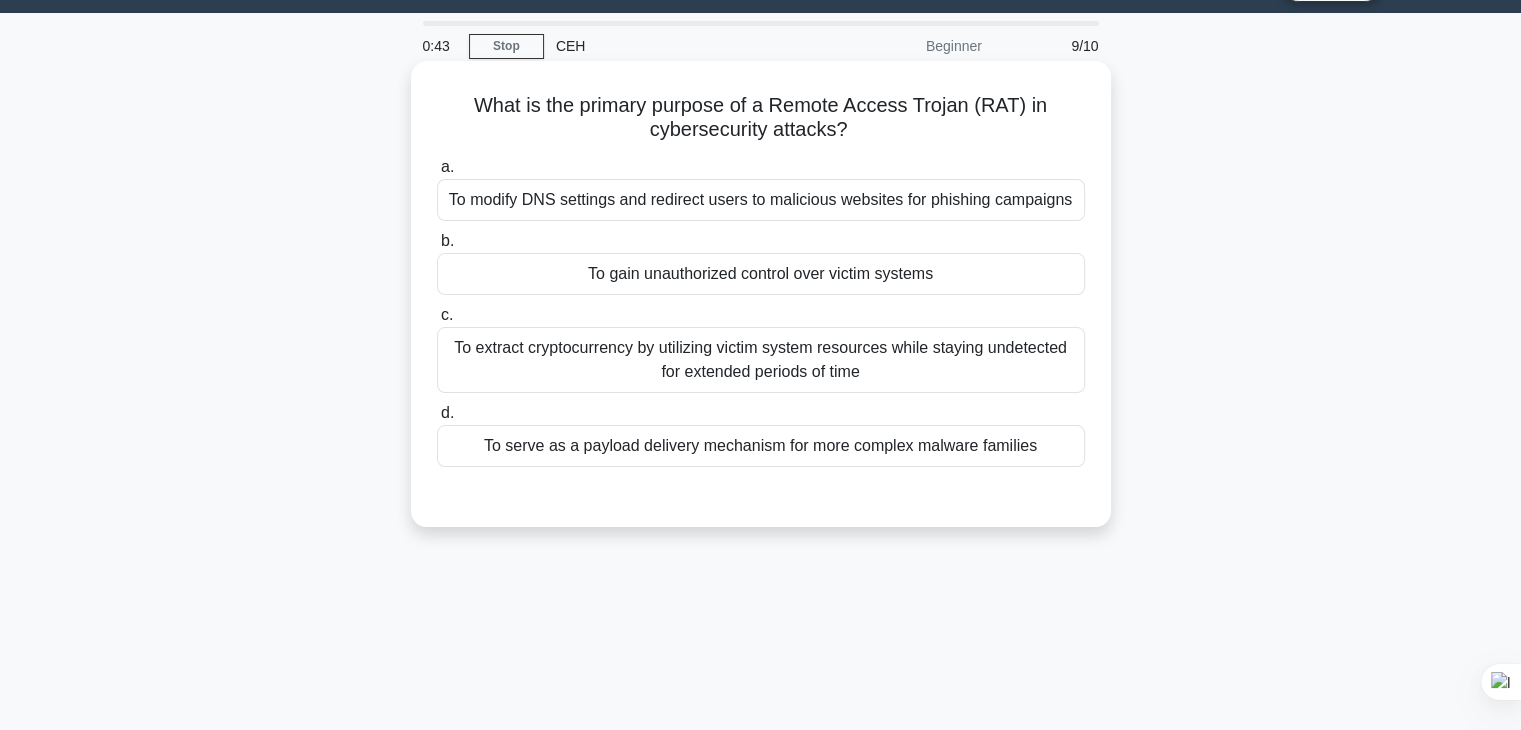 click on "To modify DNS settings and redirect users to malicious websites for phishing campaigns" at bounding box center (761, 200) 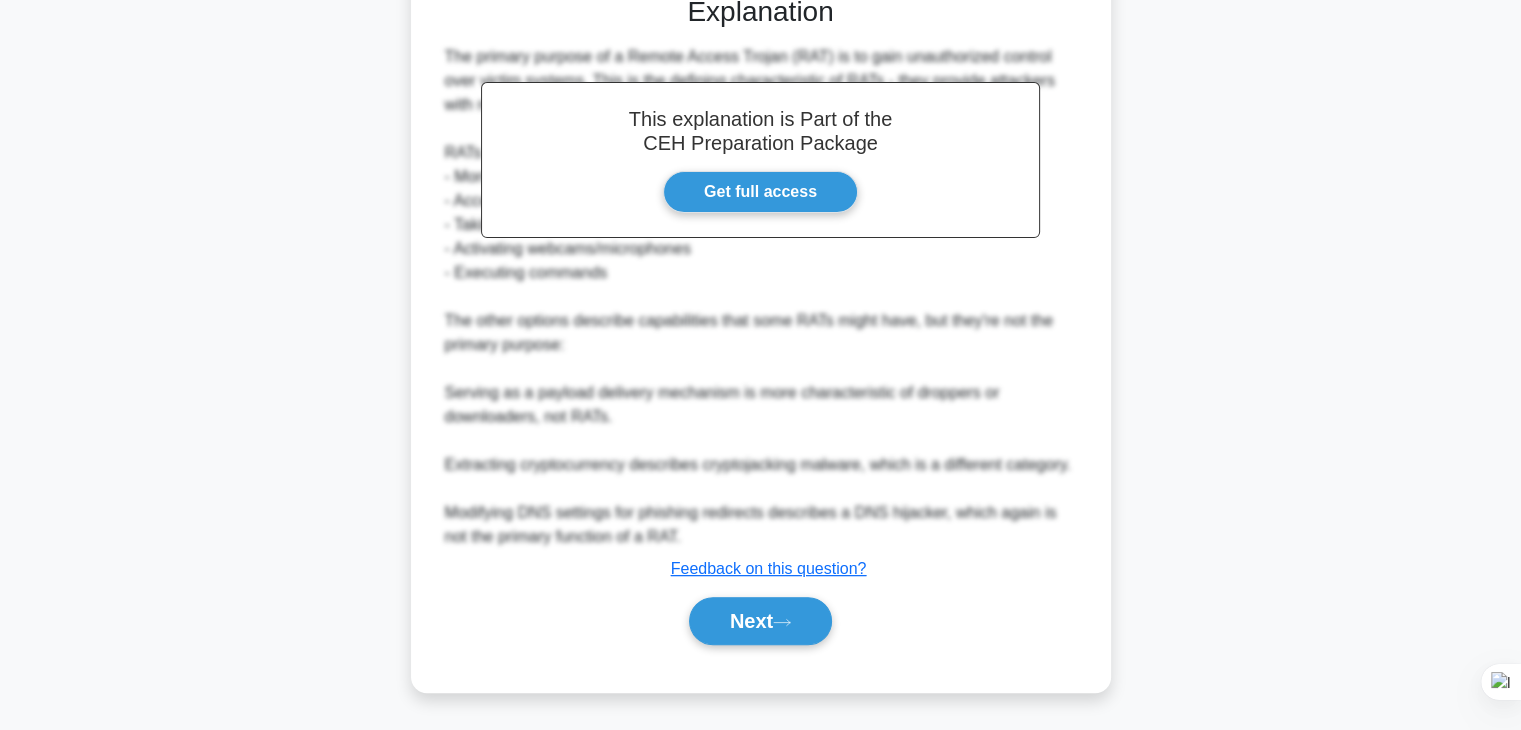 scroll, scrollTop: 576, scrollLeft: 0, axis: vertical 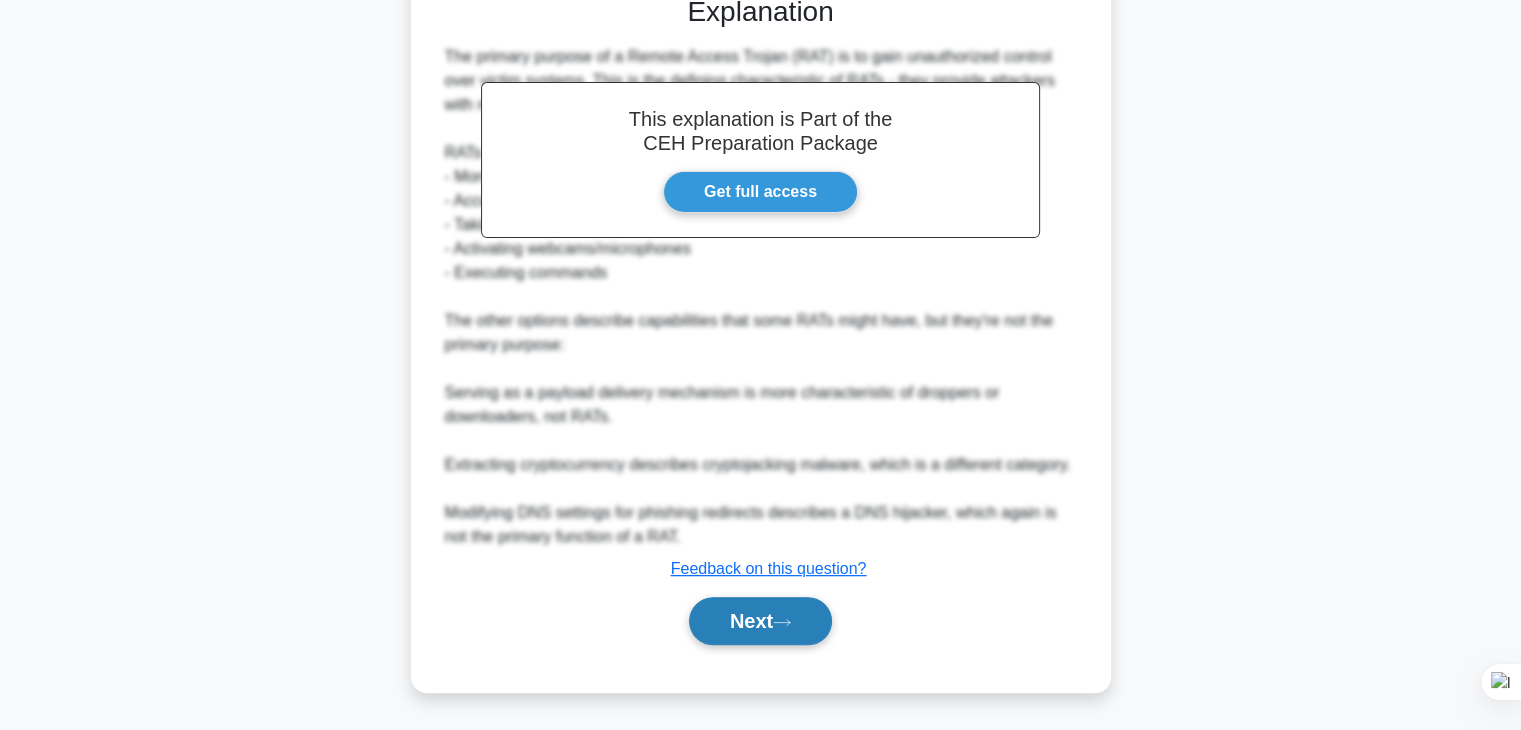 click on "Next" at bounding box center (760, 621) 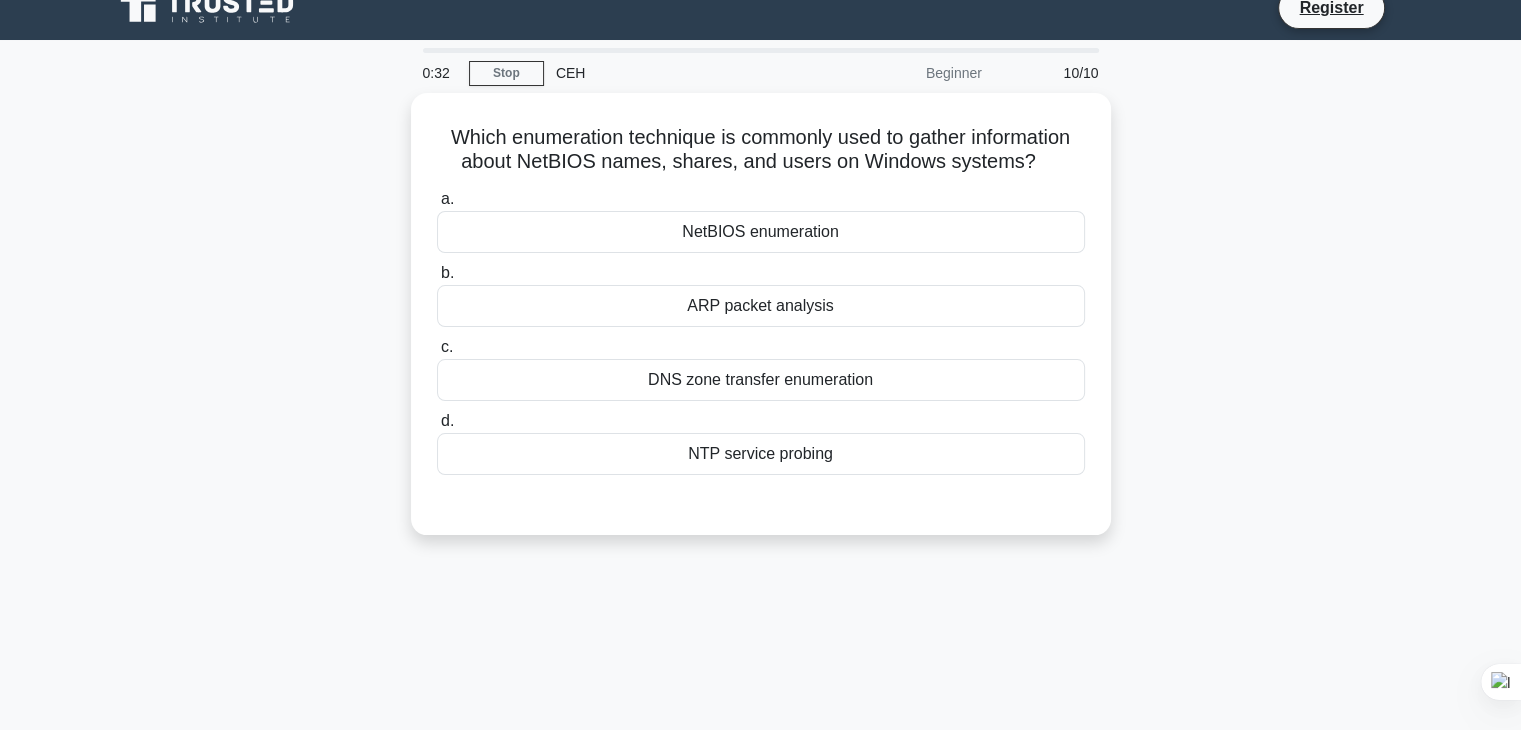 scroll, scrollTop: 0, scrollLeft: 0, axis: both 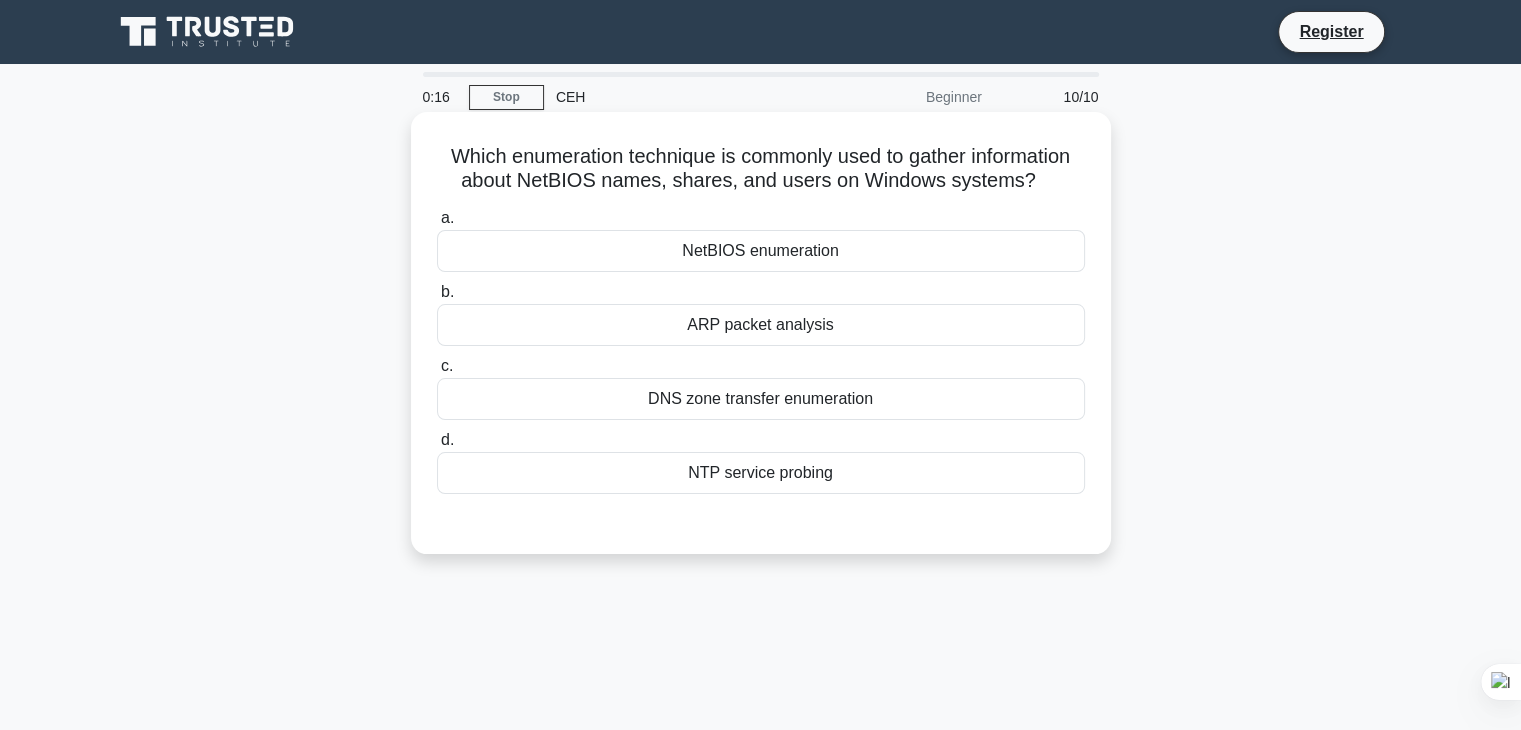 click on "NetBIOS enumeration" at bounding box center [761, 251] 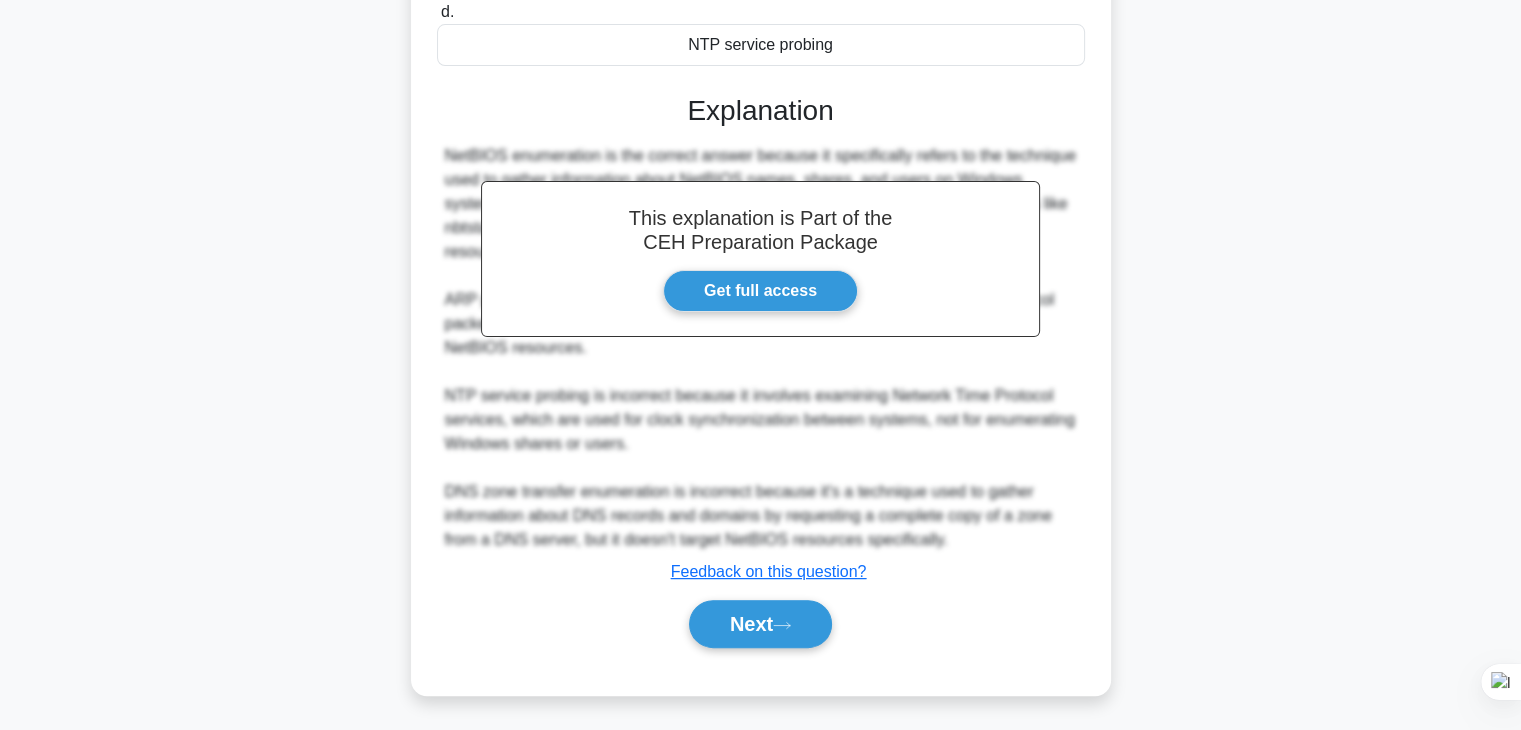 scroll, scrollTop: 430, scrollLeft: 0, axis: vertical 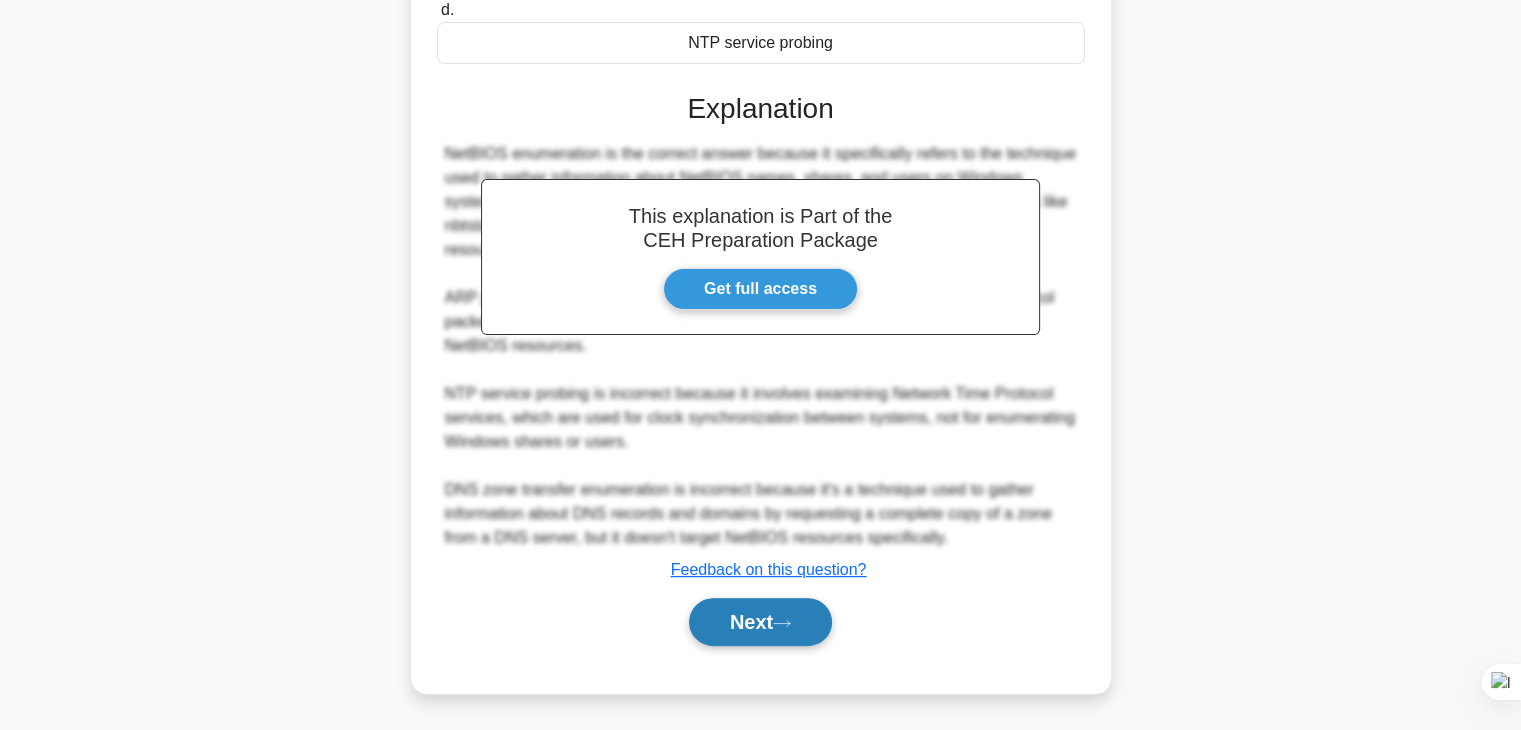 click on "Next" at bounding box center [760, 622] 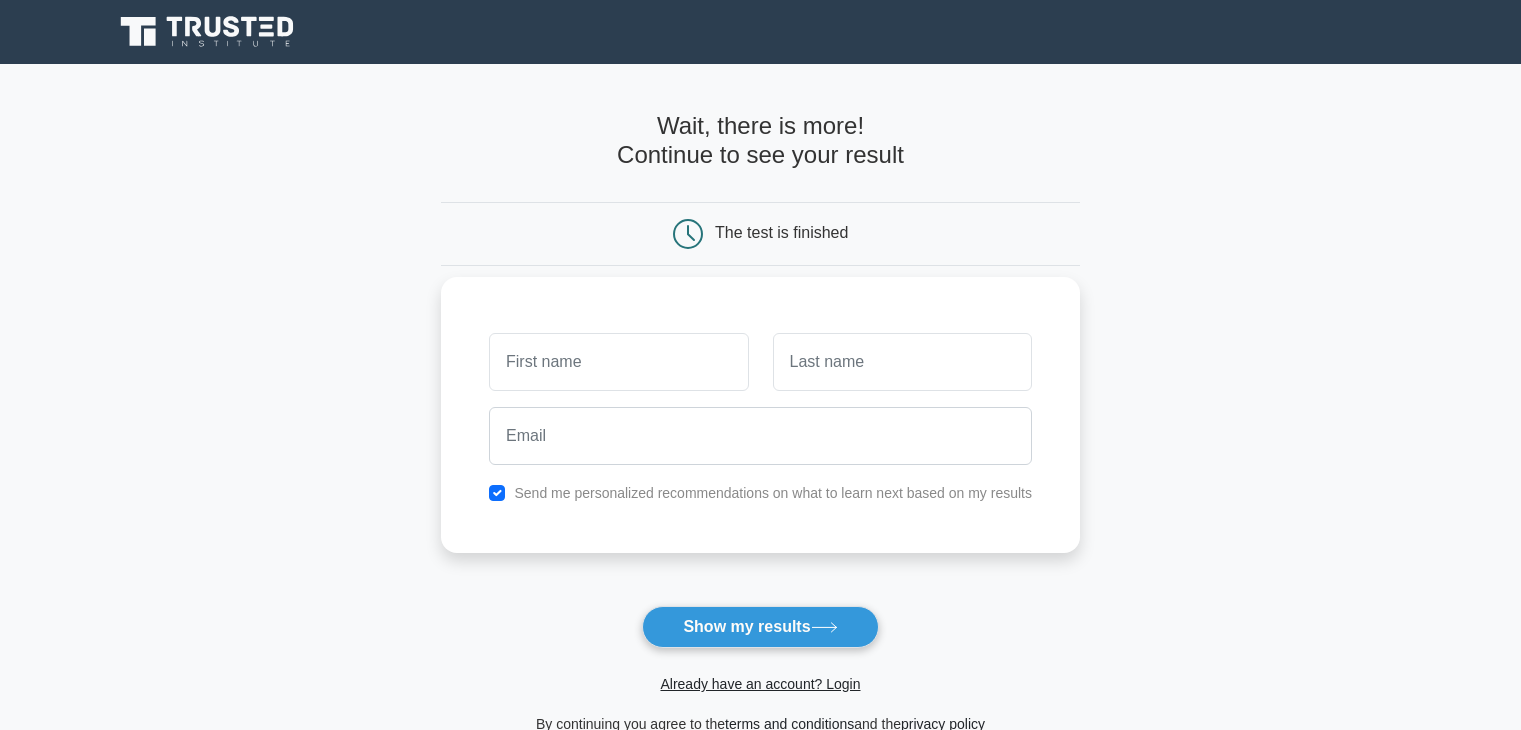 scroll, scrollTop: 0, scrollLeft: 0, axis: both 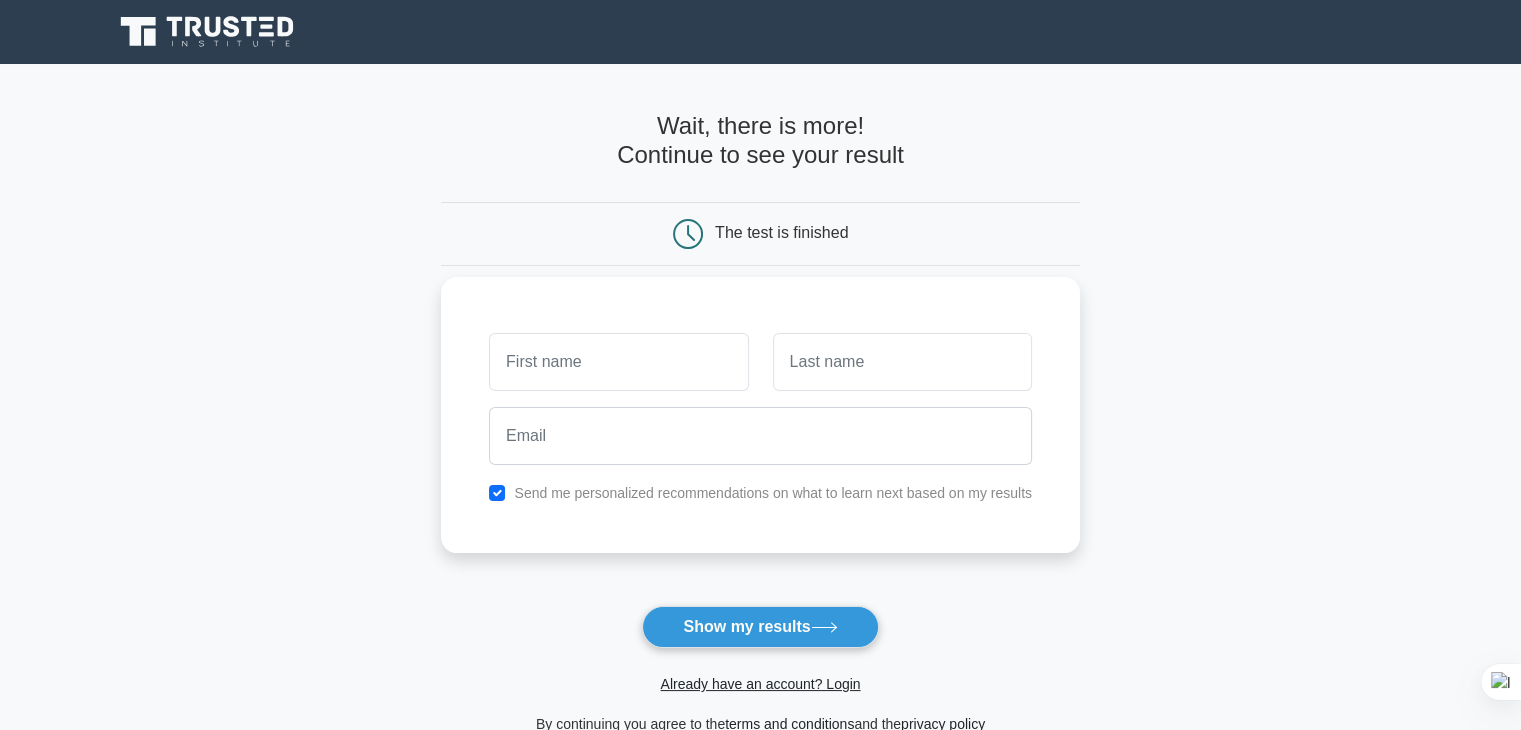 click at bounding box center (618, 362) 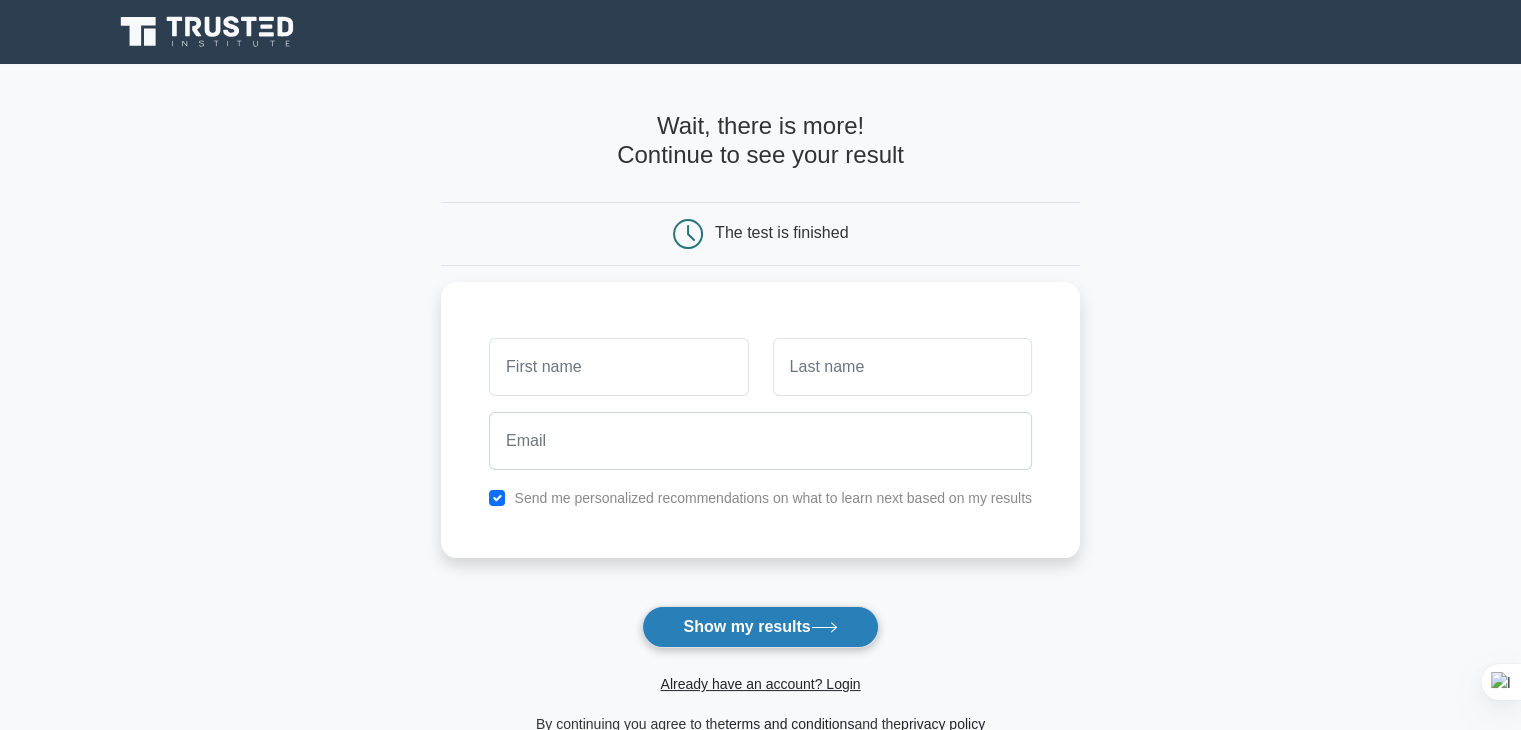 click on "Show my results" at bounding box center (760, 627) 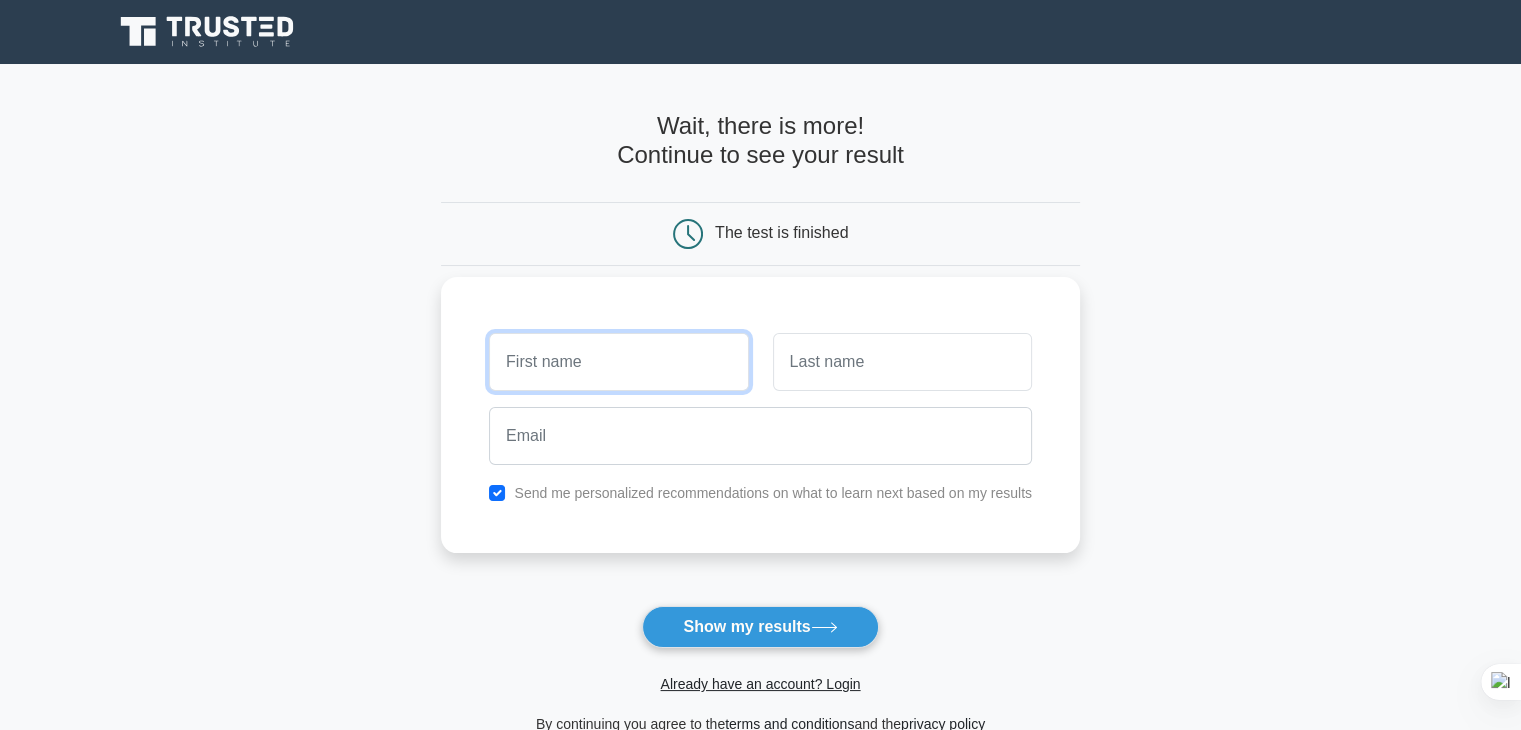 click at bounding box center (618, 362) 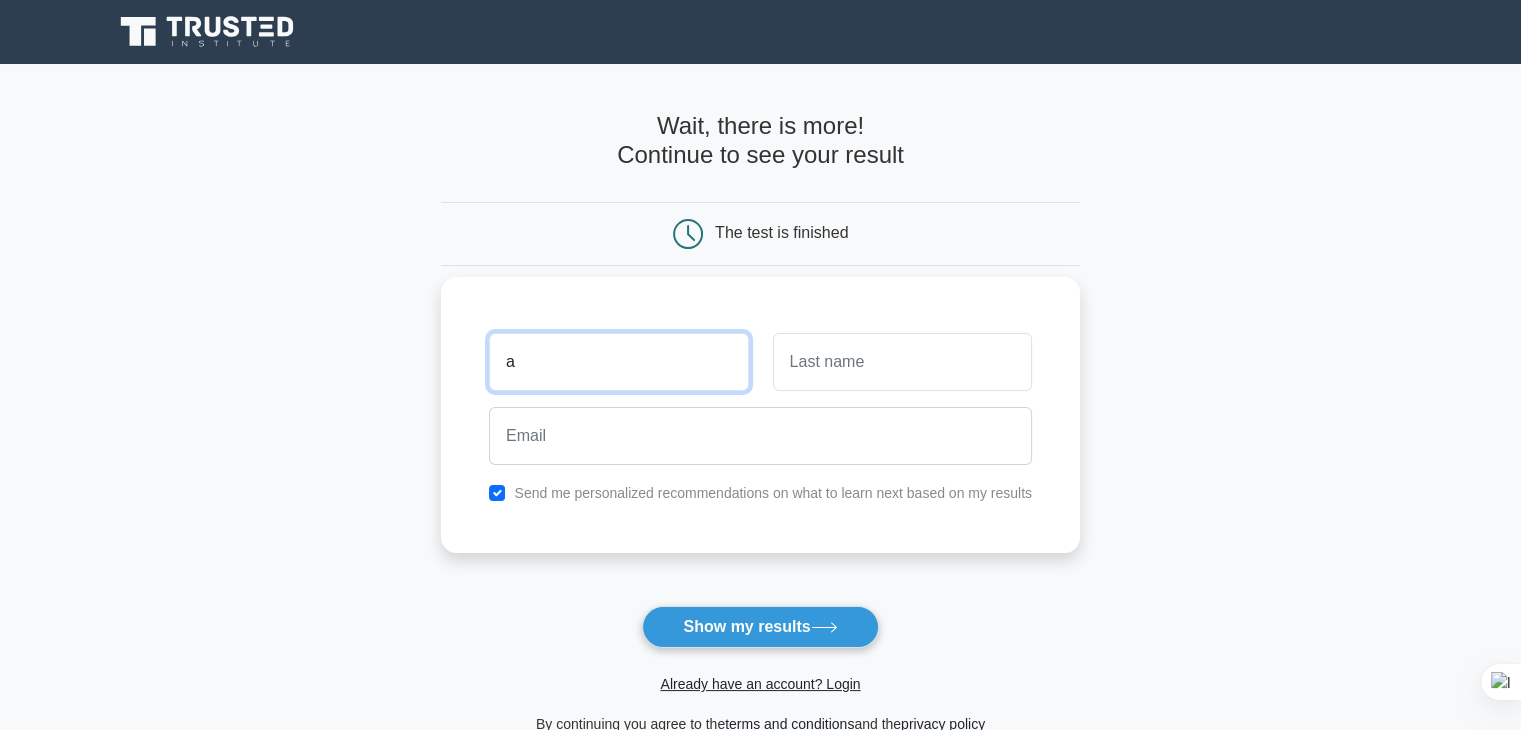 type on "a" 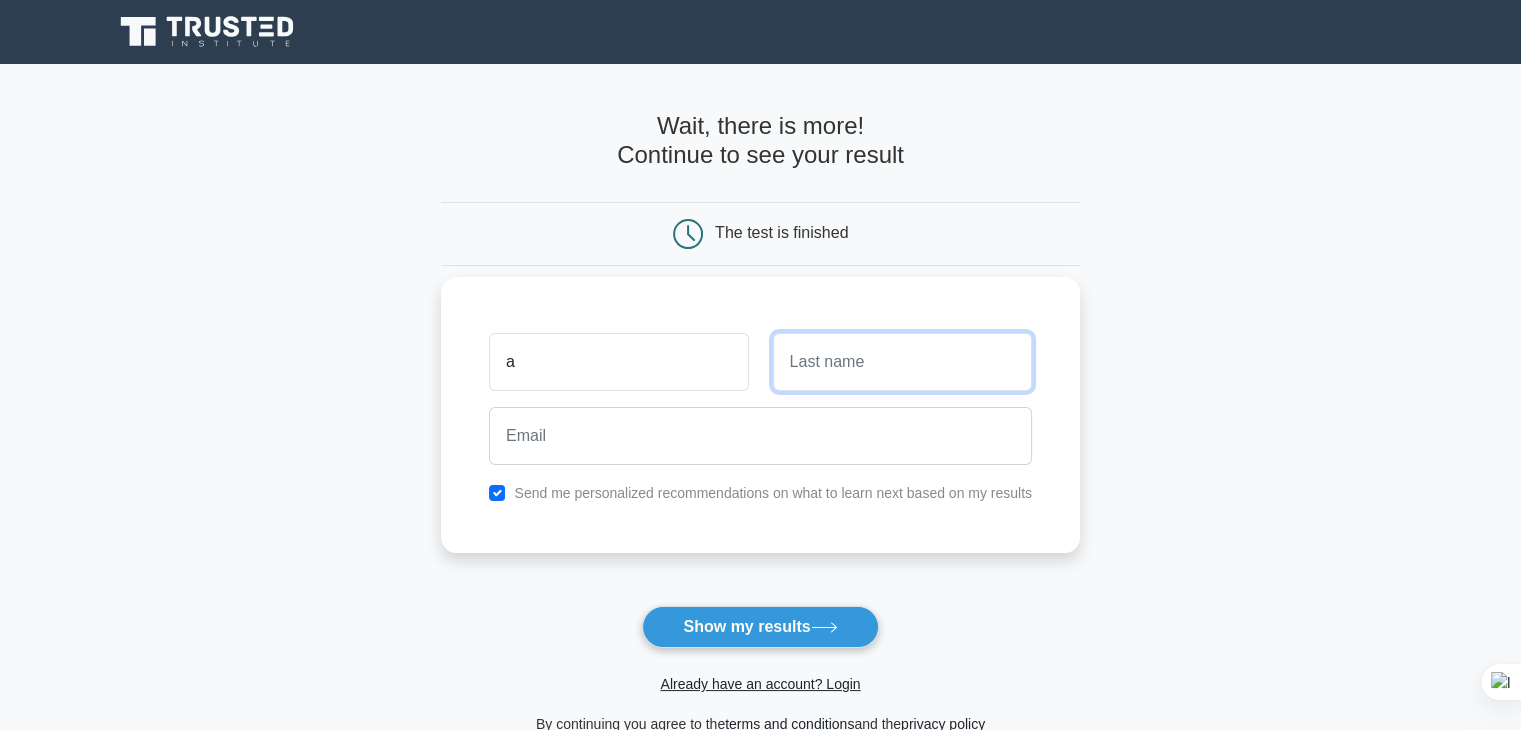 click at bounding box center (902, 362) 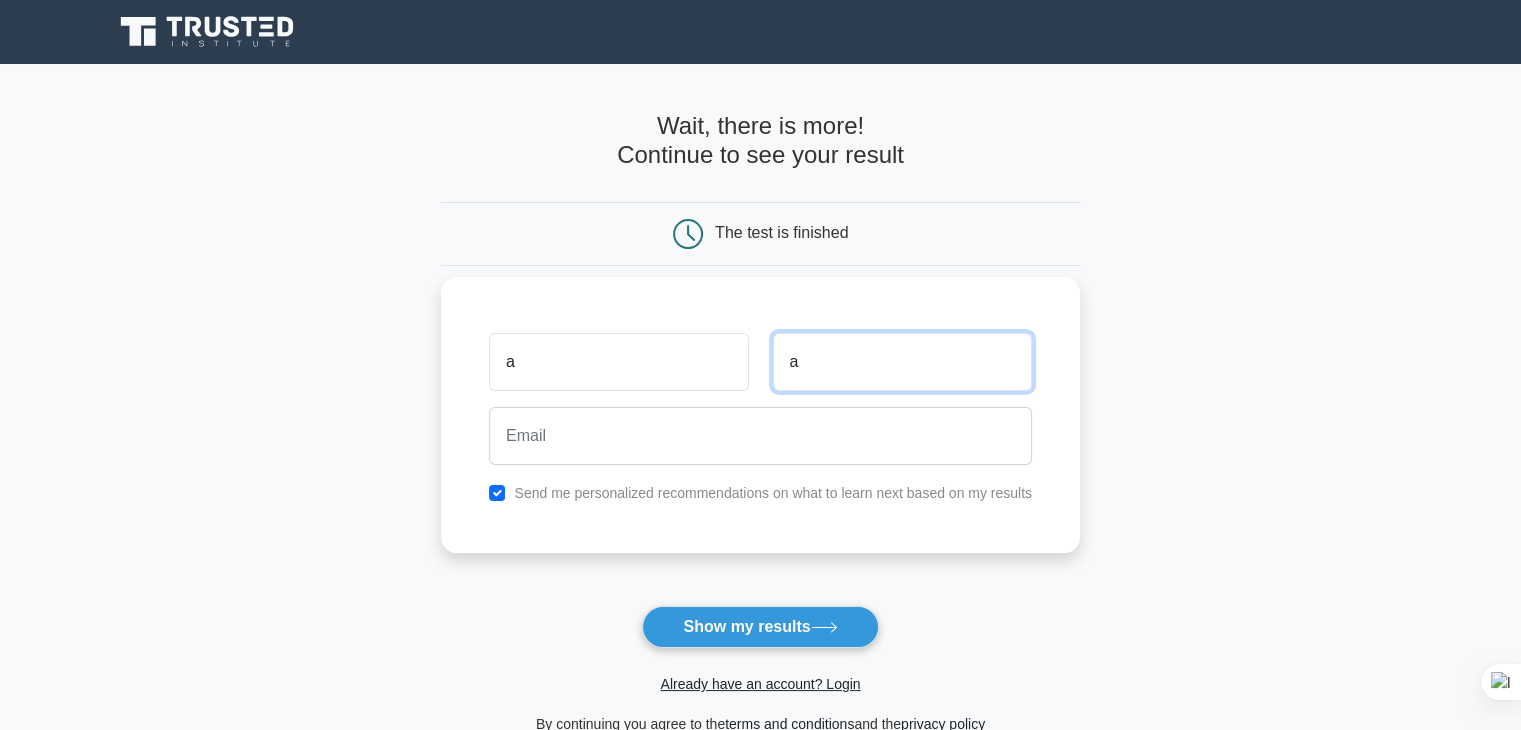 type on "a" 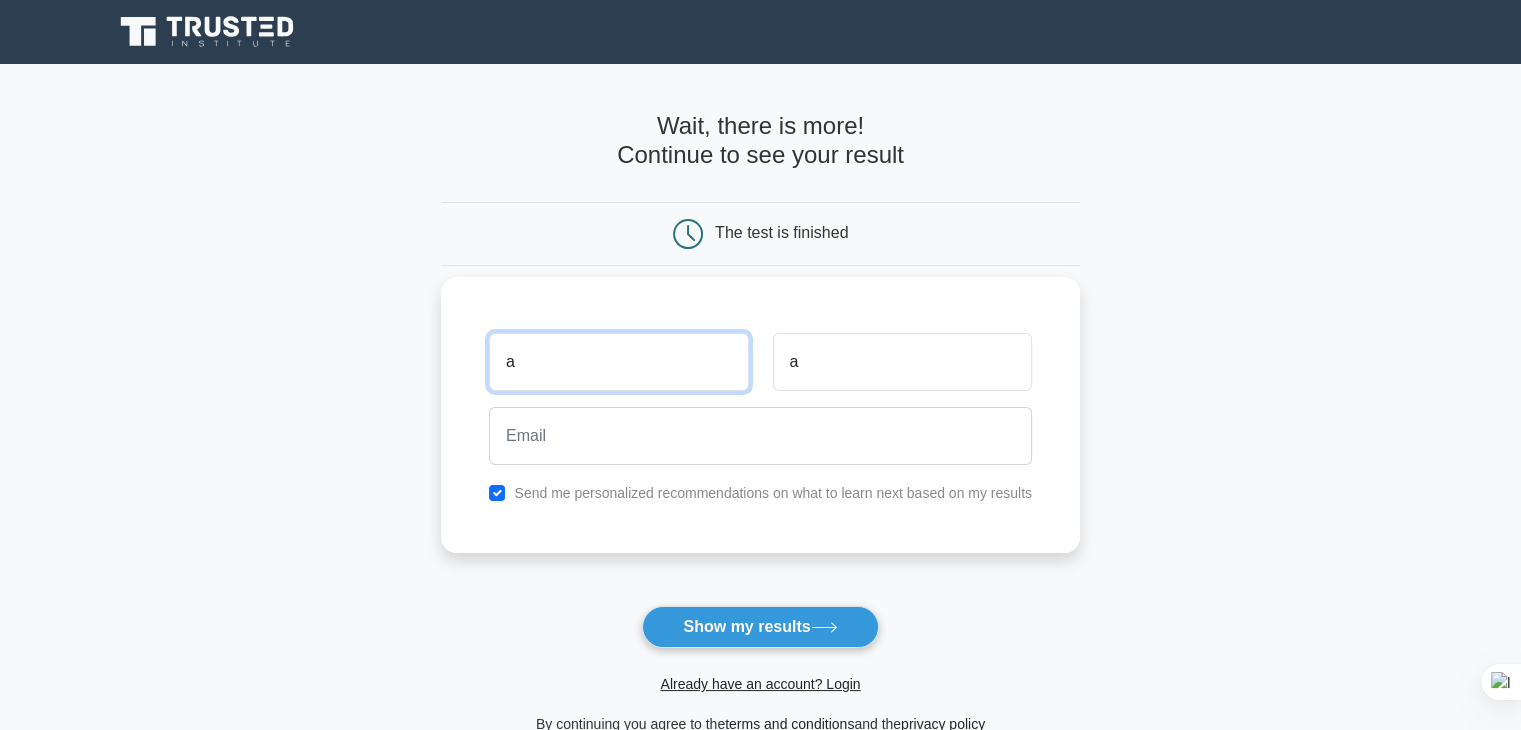 click on "a" at bounding box center (618, 362) 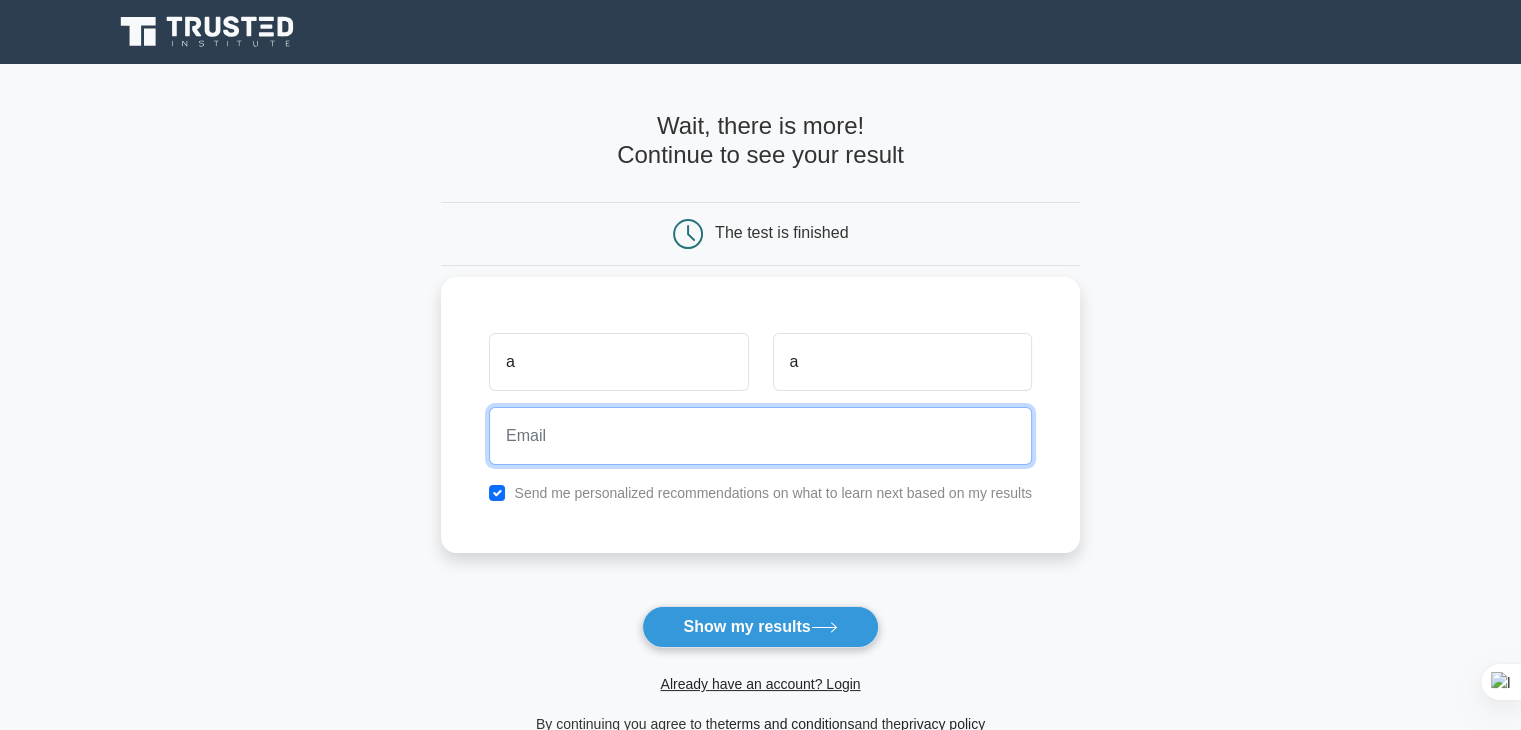 click at bounding box center (760, 436) 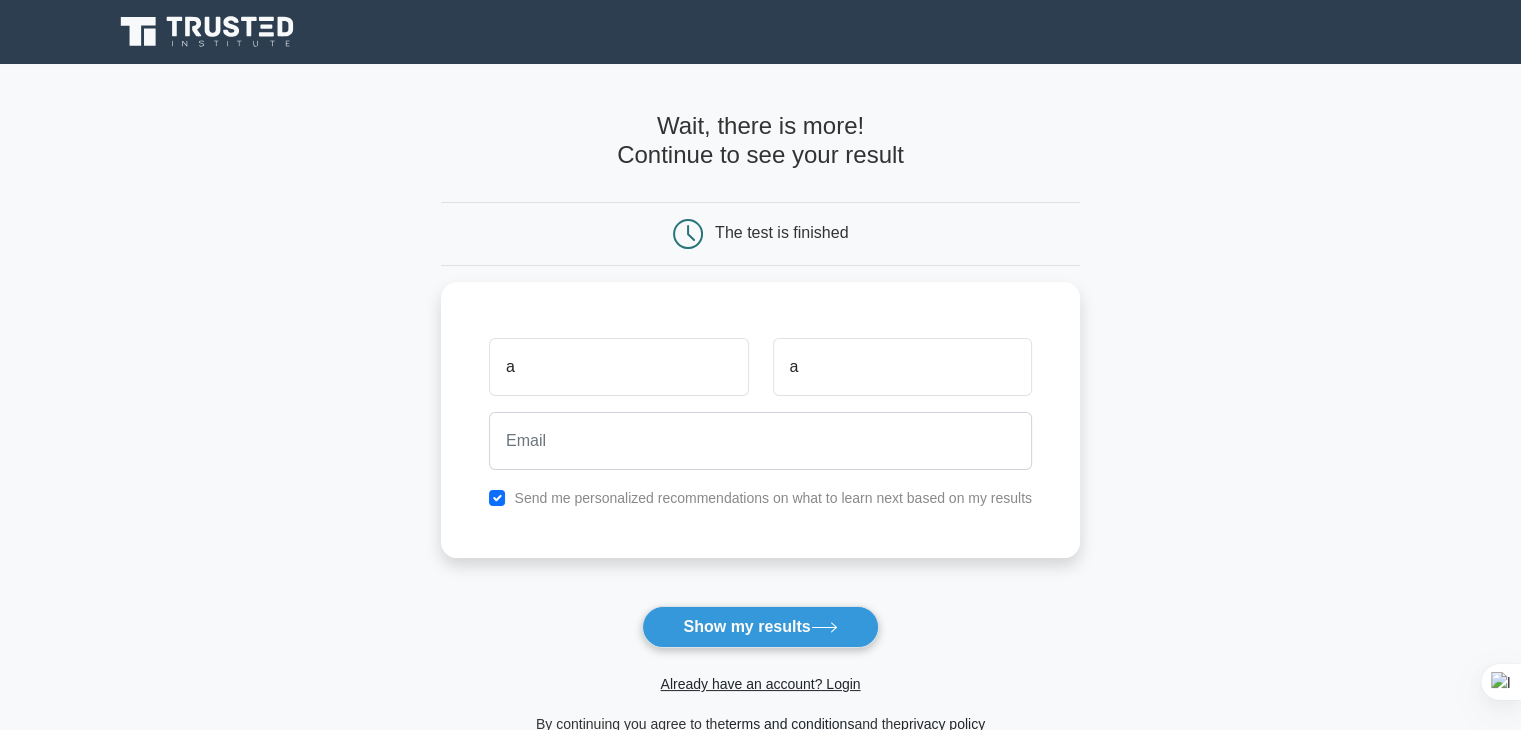 click on "Already have an account? Login" at bounding box center [760, 672] 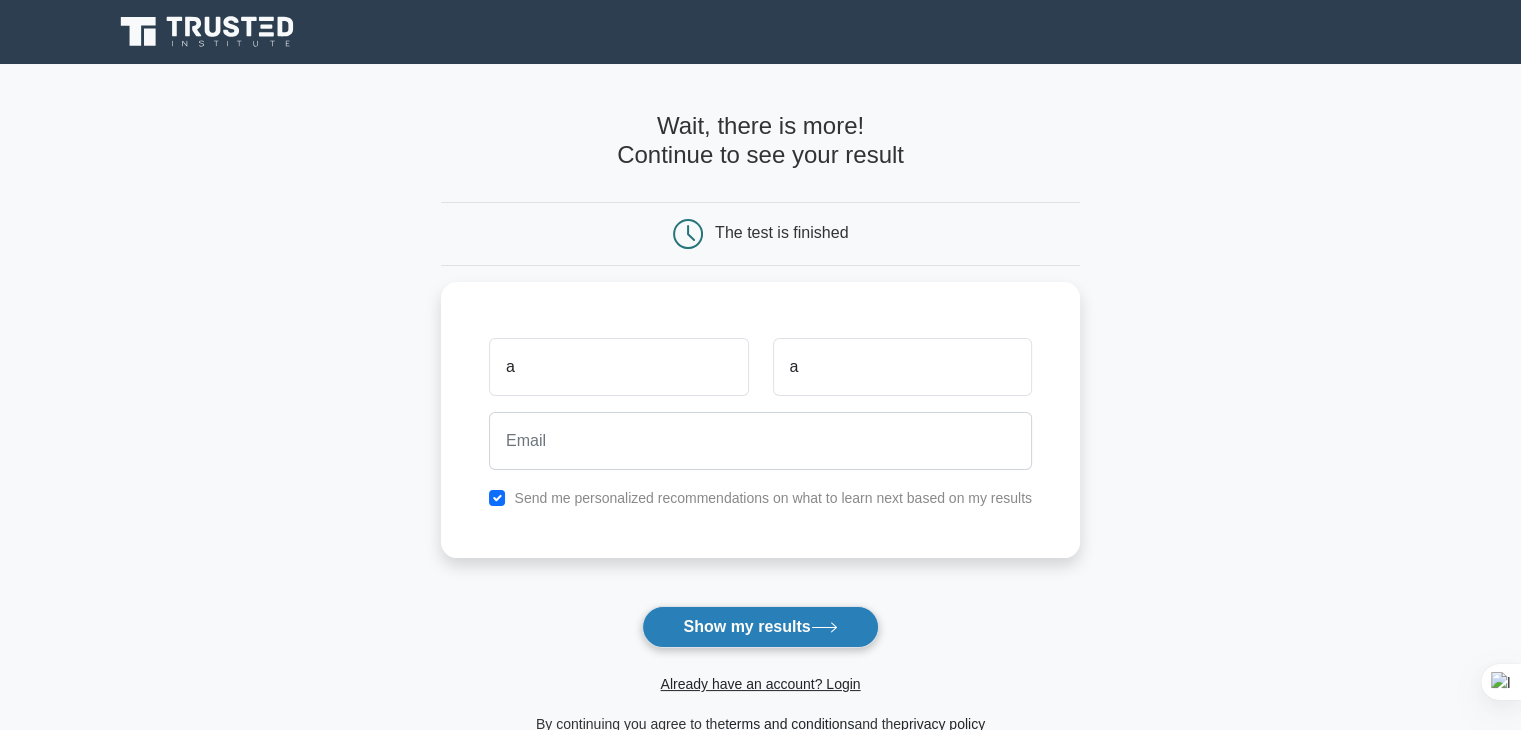 click on "Show my results" at bounding box center (760, 627) 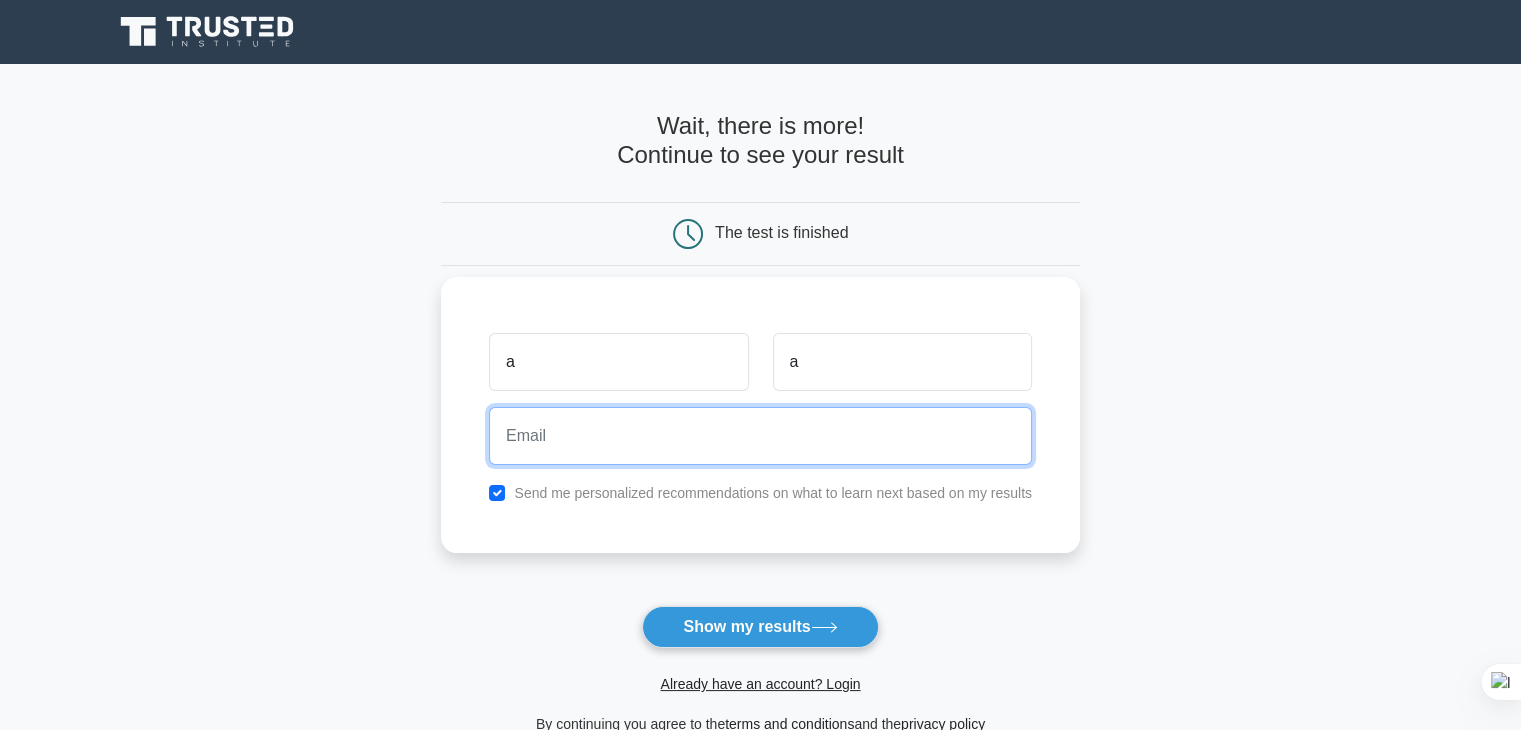 click at bounding box center (760, 436) 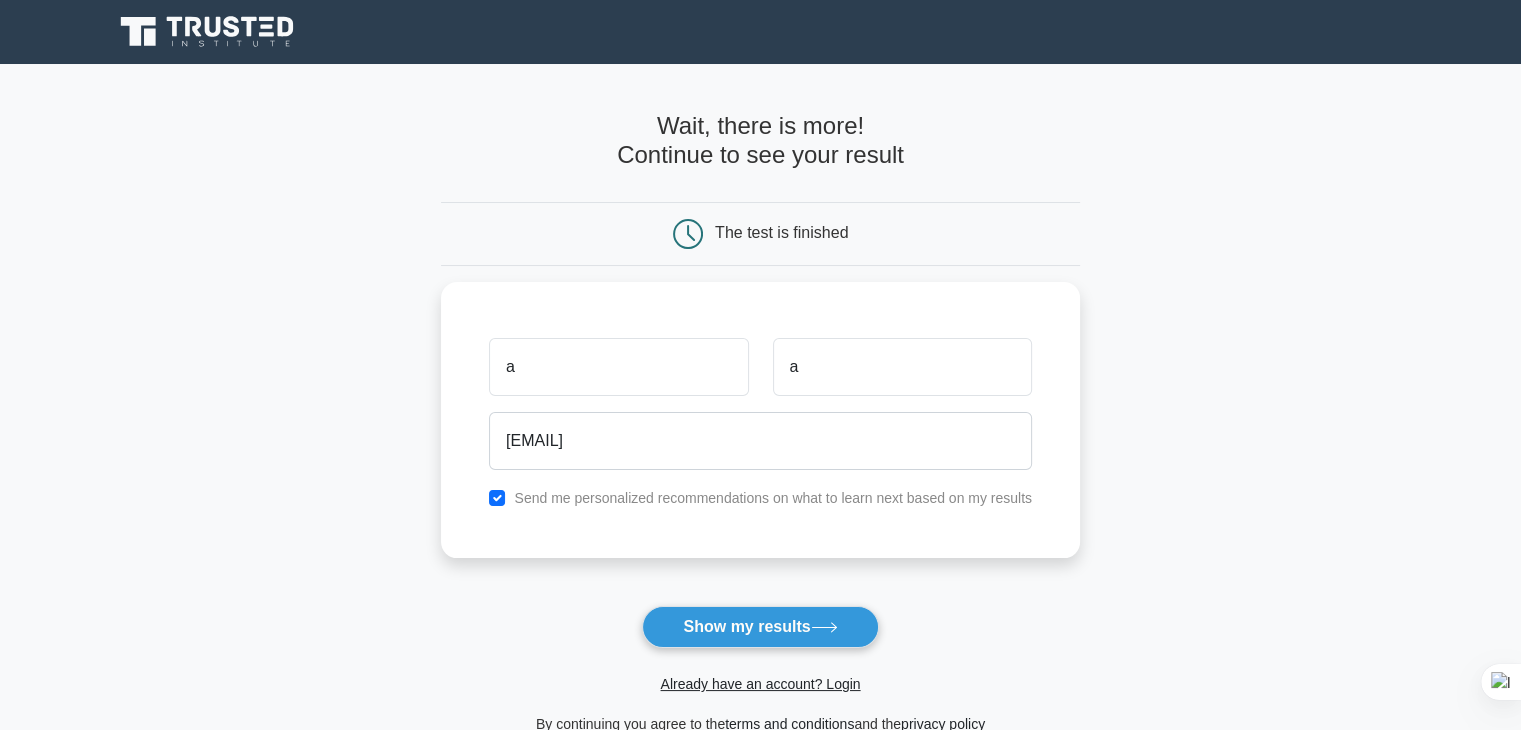 click on "Show my results" at bounding box center (760, 627) 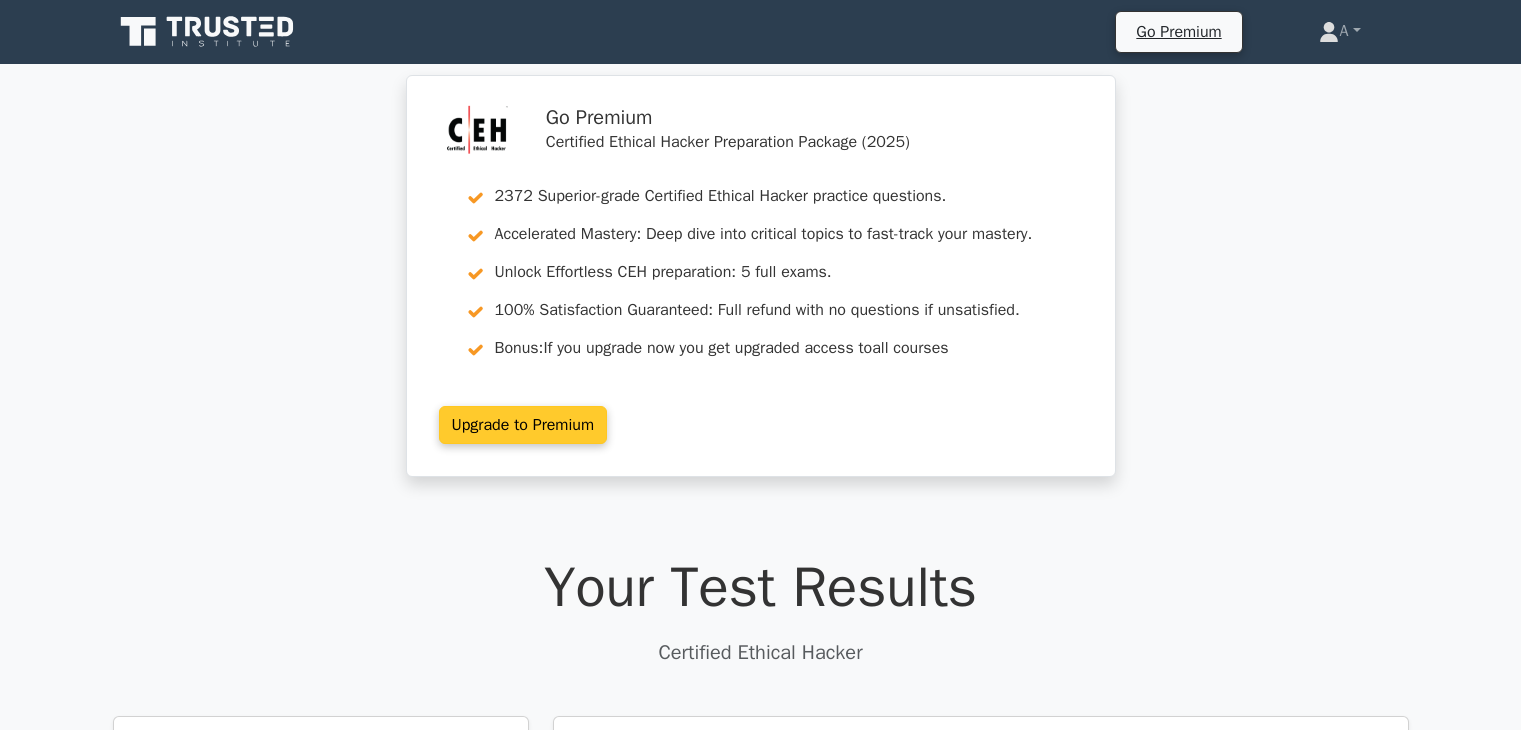 scroll, scrollTop: 0, scrollLeft: 0, axis: both 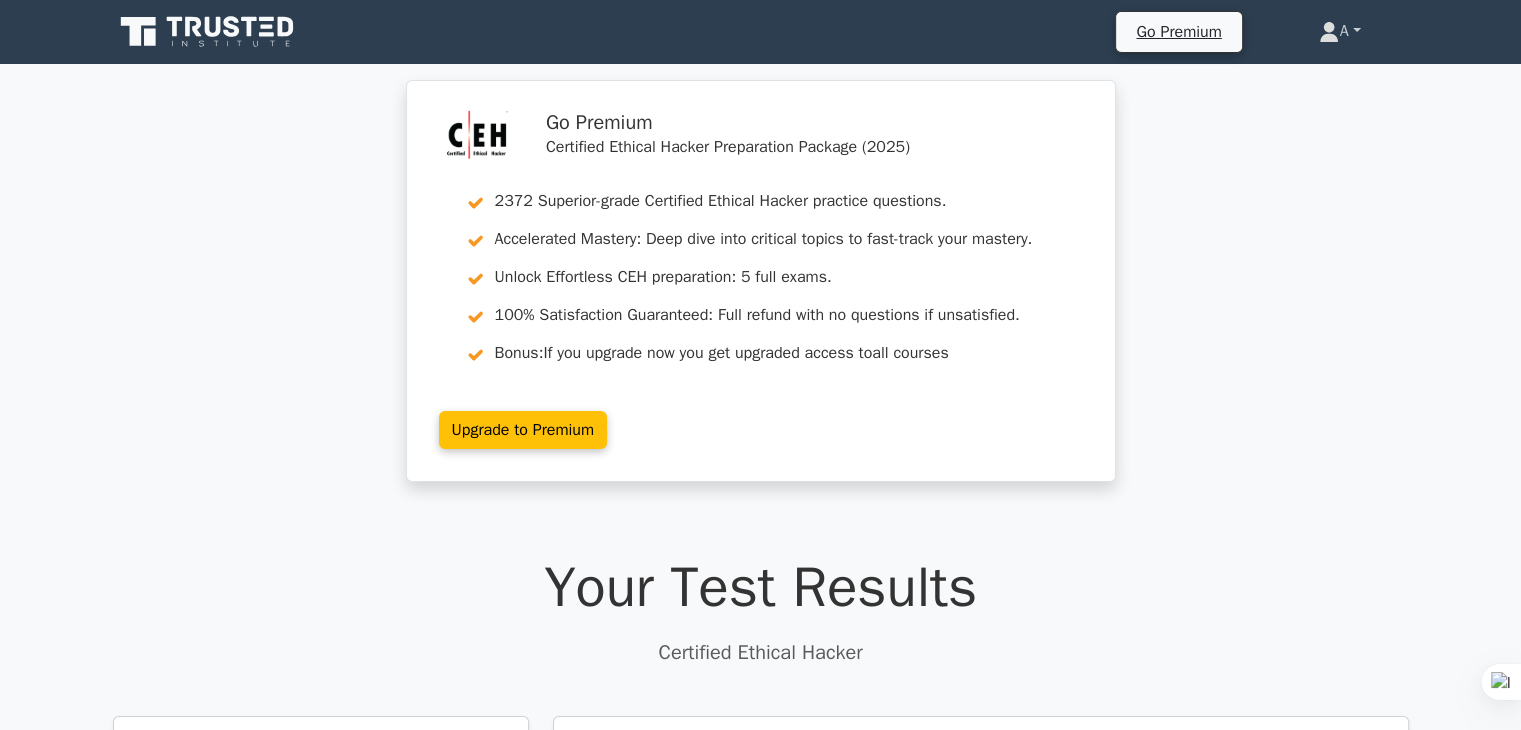 click on "A" at bounding box center [1339, 31] 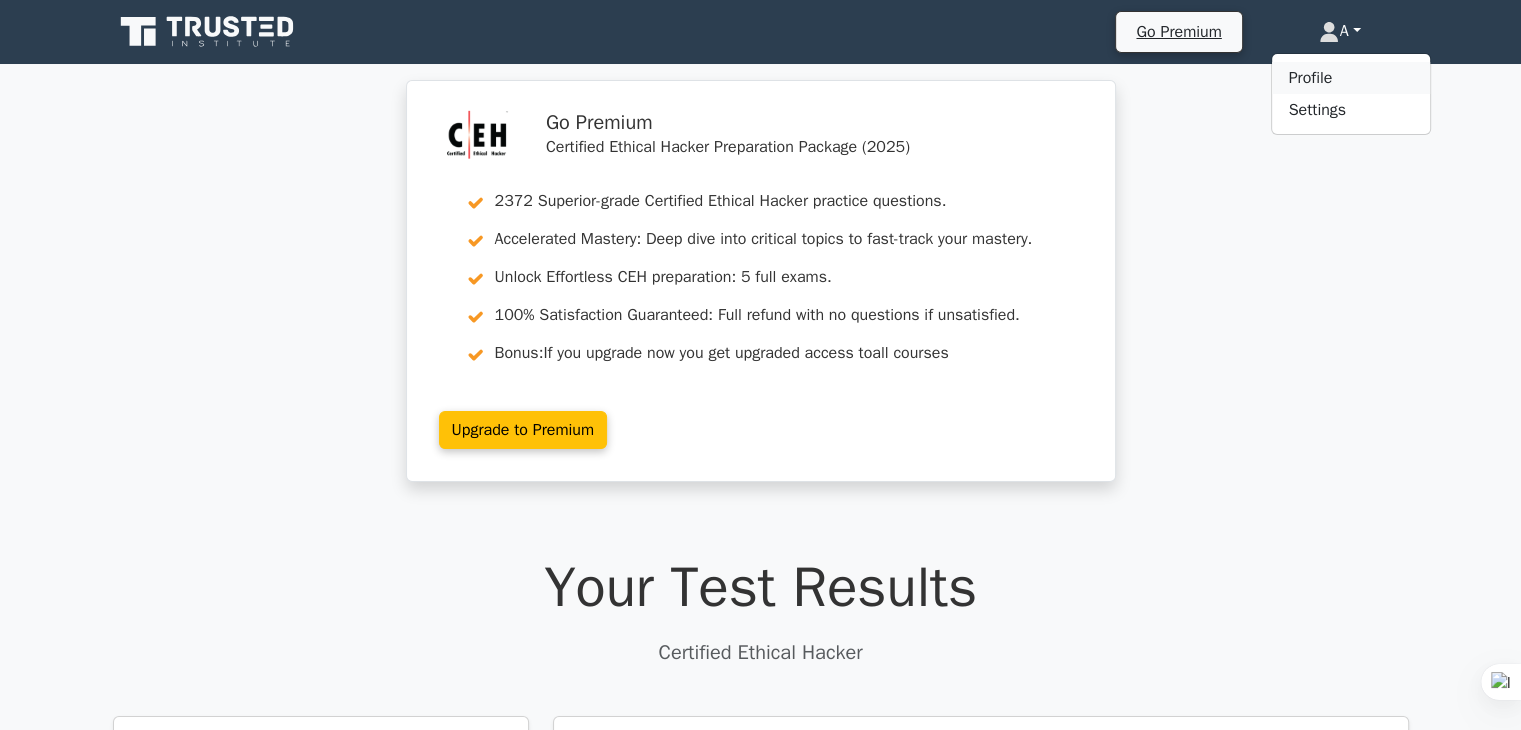 click on "Profile" at bounding box center (1351, 78) 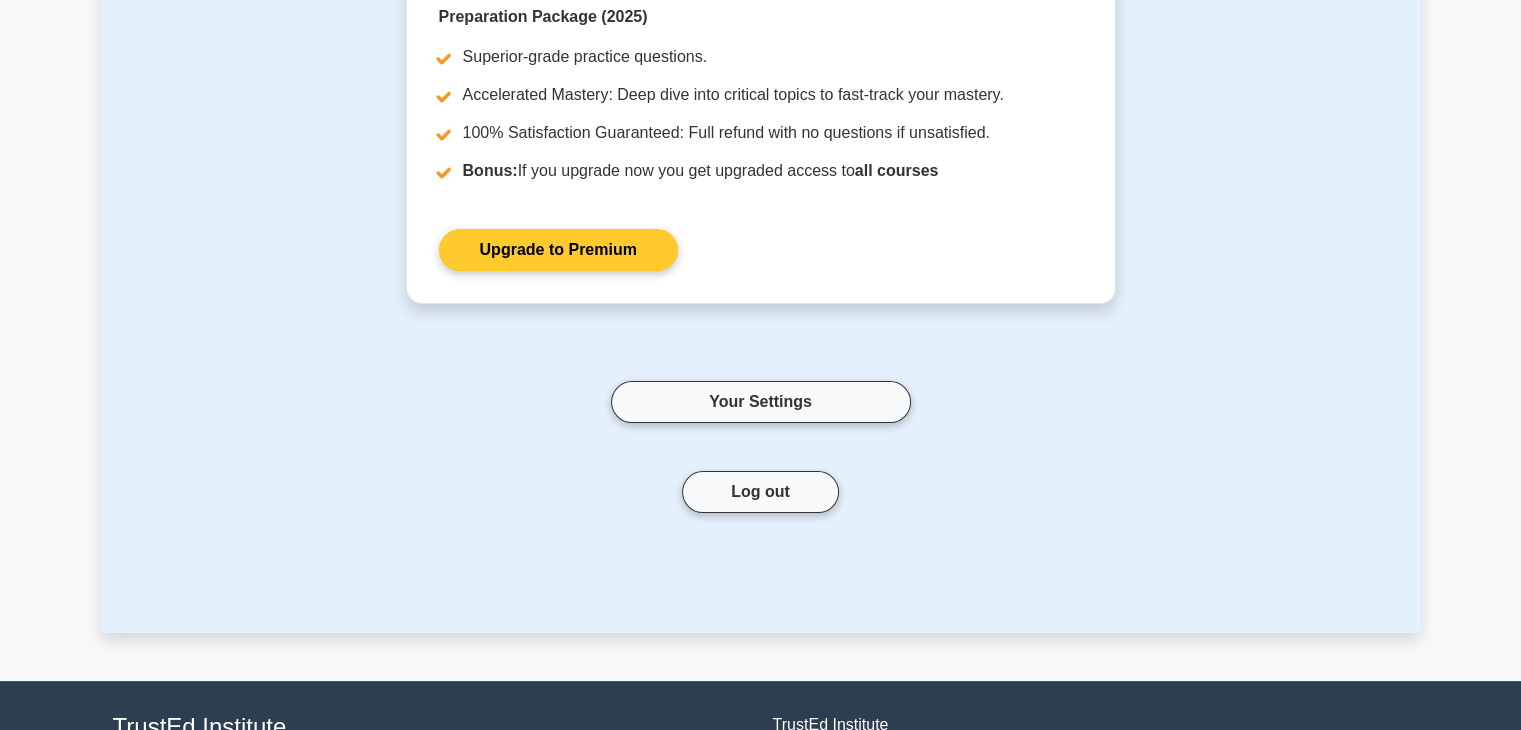 scroll, scrollTop: 476, scrollLeft: 0, axis: vertical 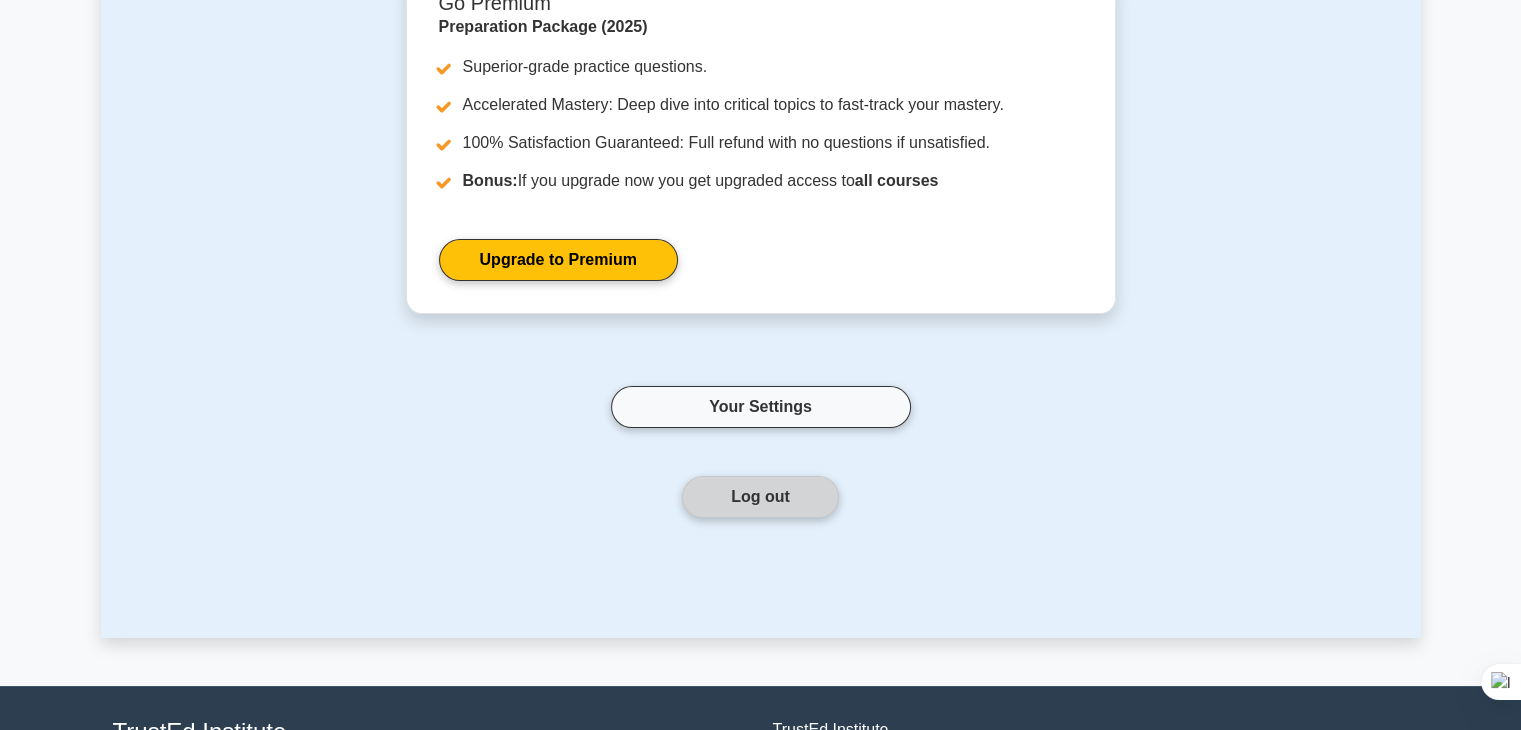click on "Log out" at bounding box center (760, 497) 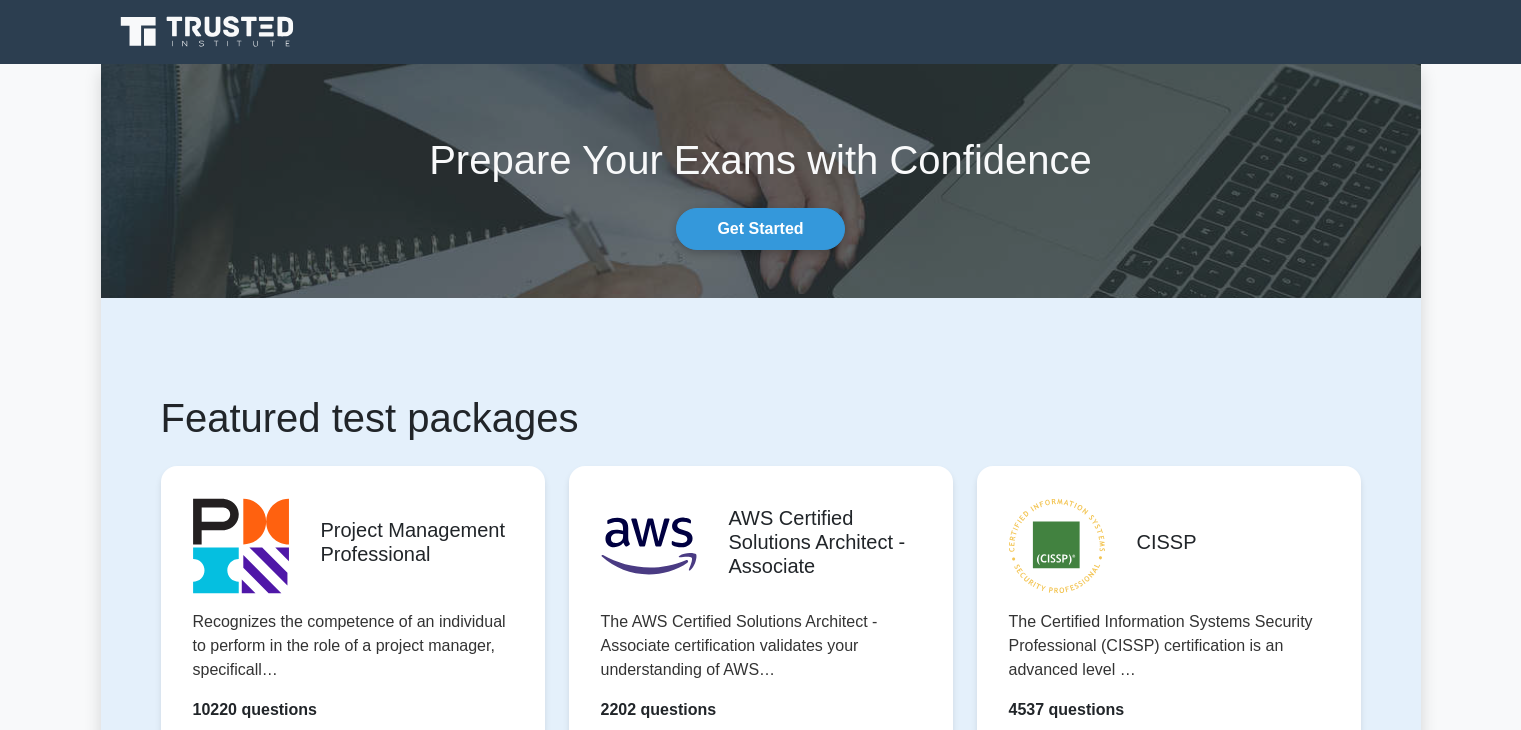 scroll, scrollTop: 0, scrollLeft: 0, axis: both 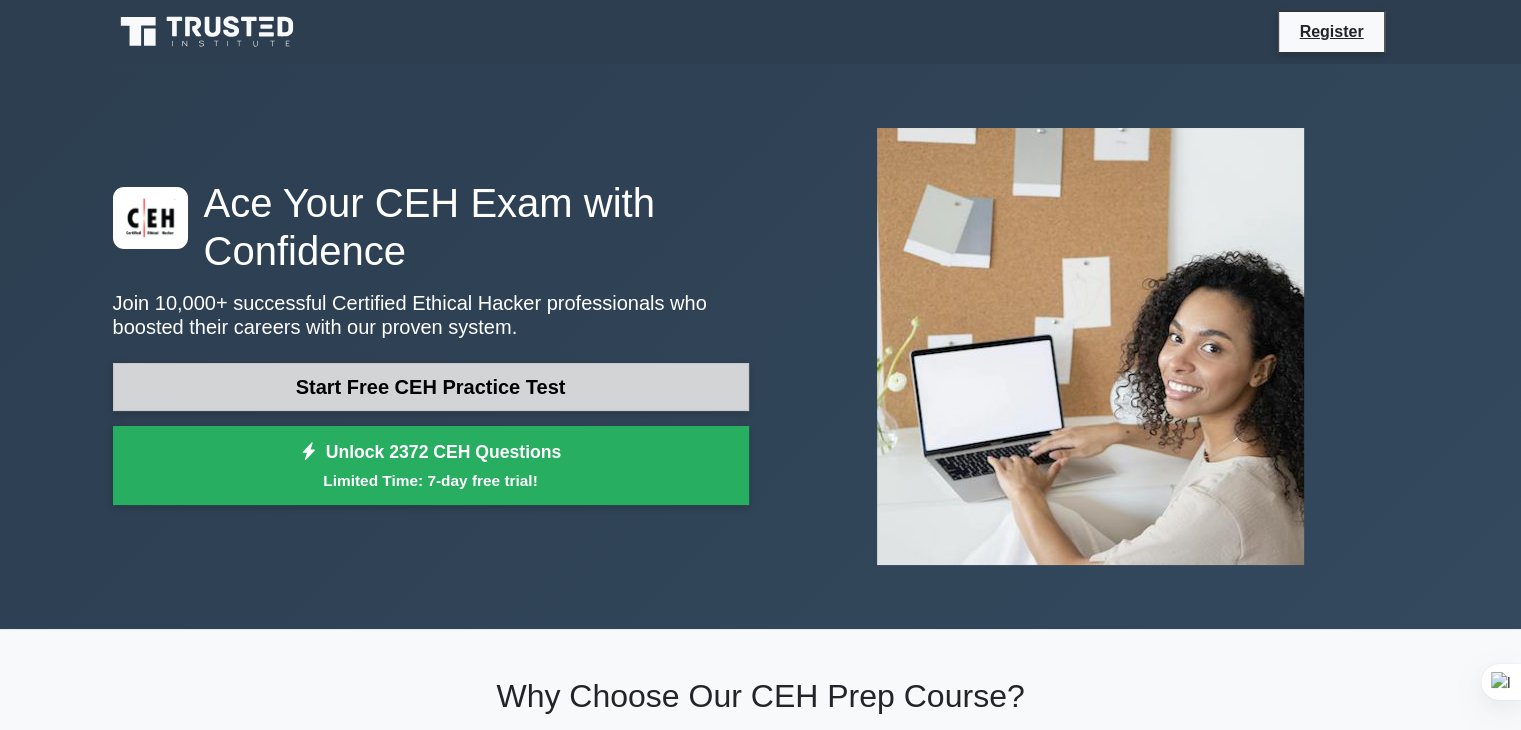 click on "Start Free CEH Practice Test" at bounding box center (431, 387) 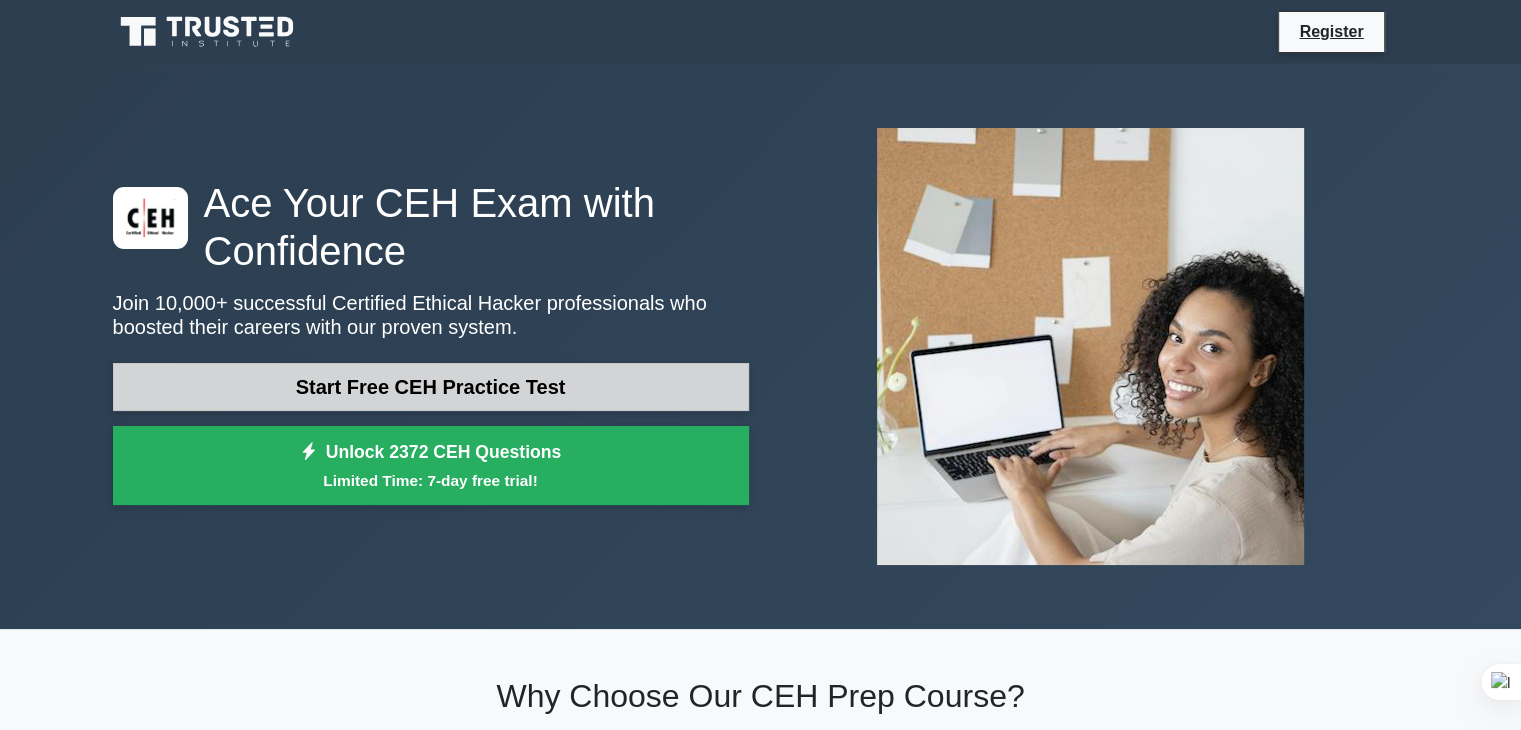 click on "Start Free CEH Practice Test" at bounding box center [431, 387] 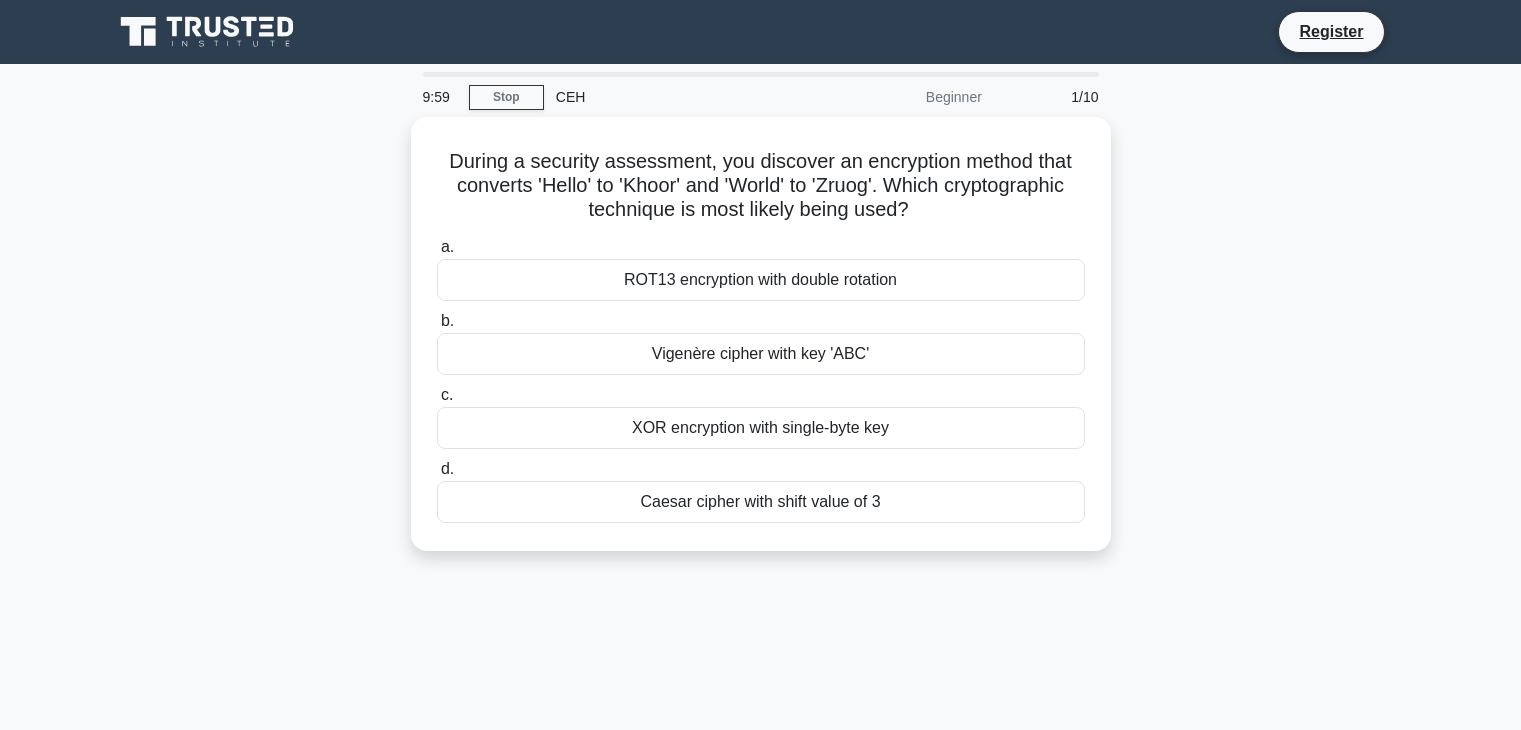 scroll, scrollTop: 0, scrollLeft: 0, axis: both 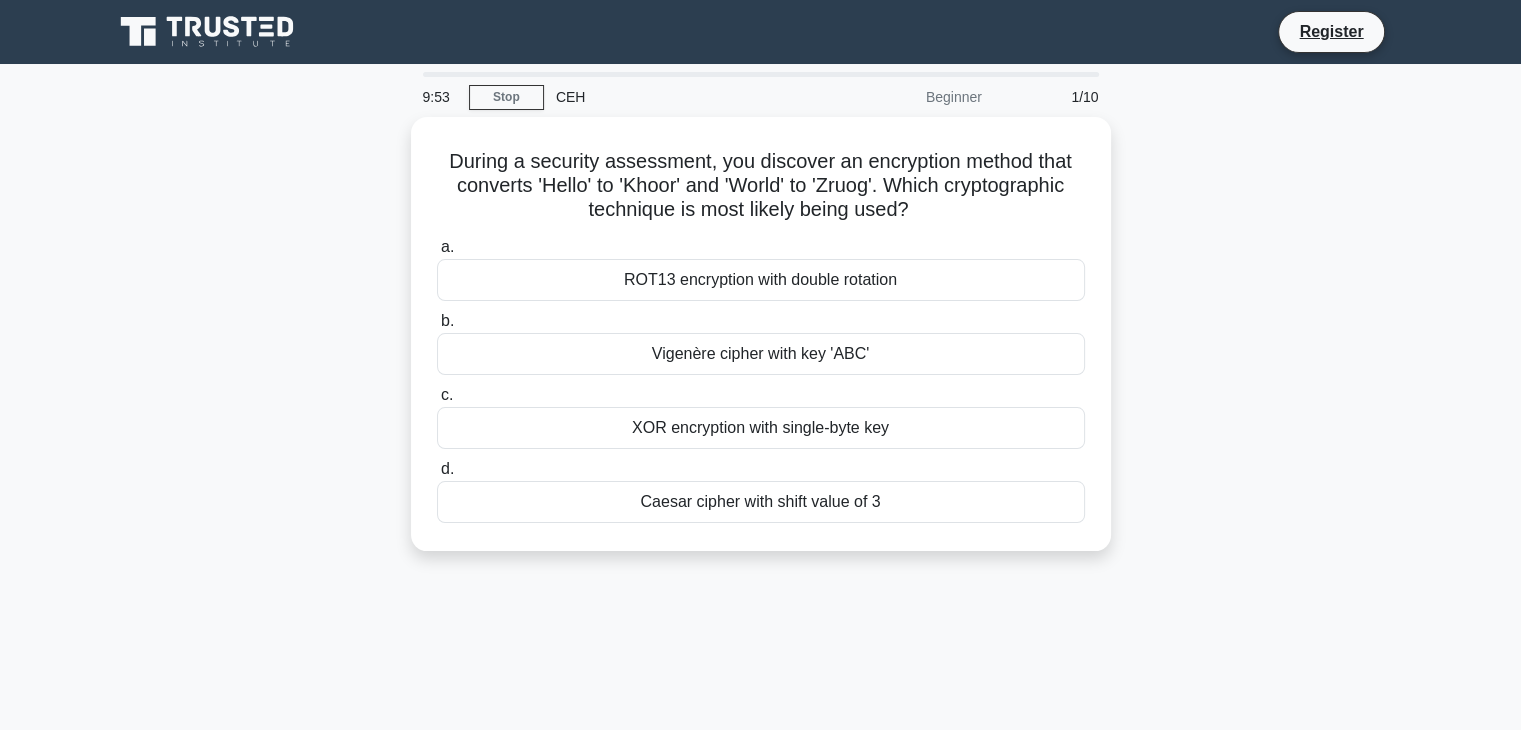 click on "Beginner" at bounding box center (906, 97) 